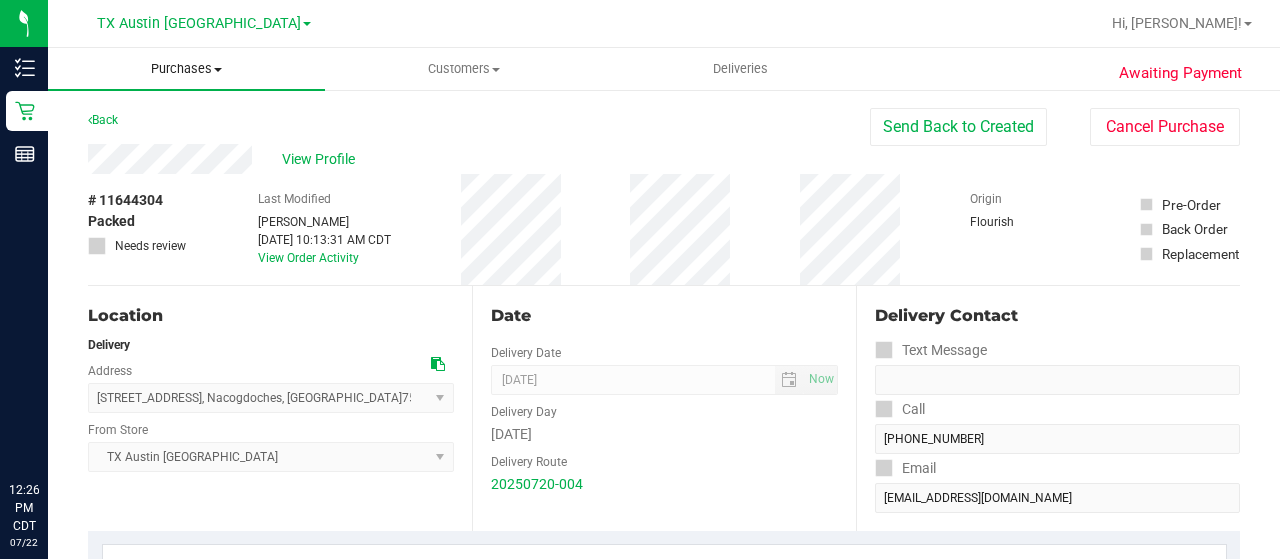 scroll, scrollTop: 0, scrollLeft: 0, axis: both 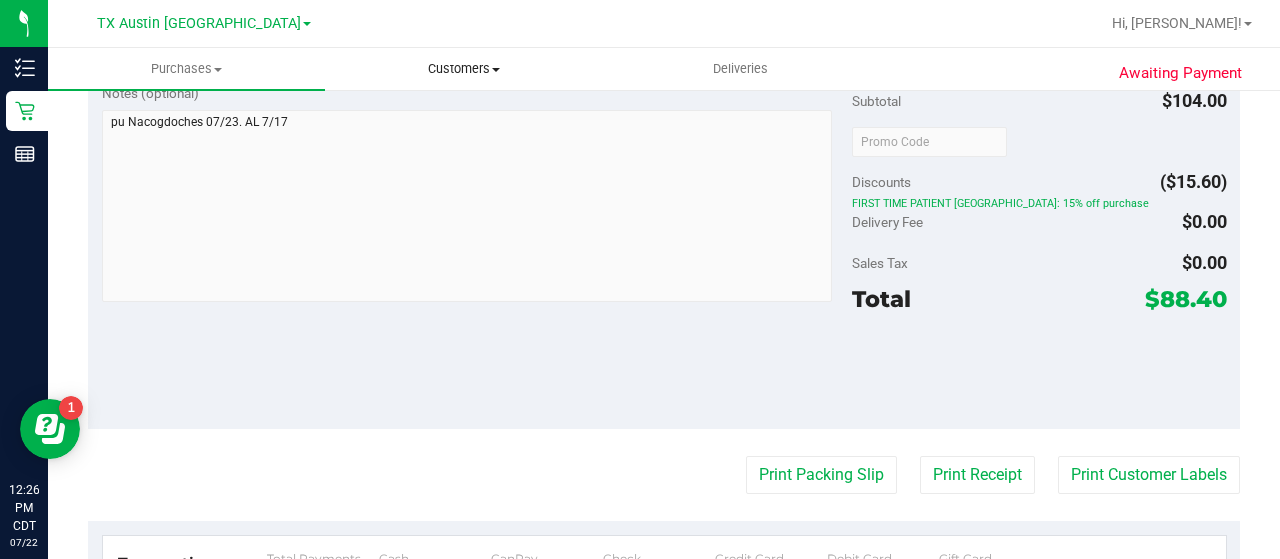 click on "Customers" at bounding box center [463, 69] 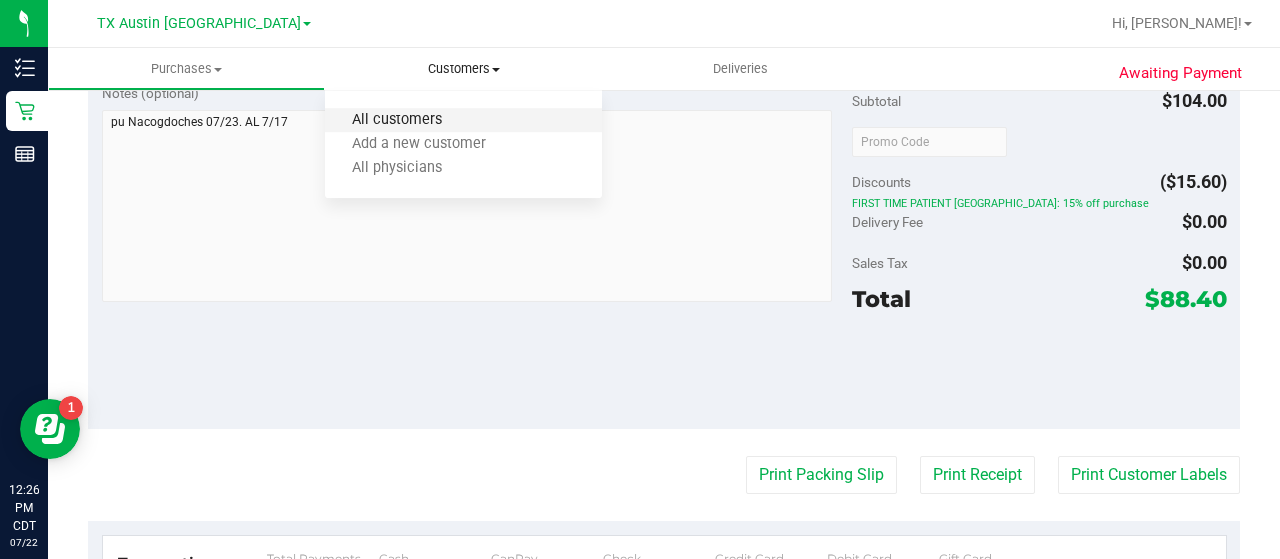 click on "All customers" at bounding box center (397, 120) 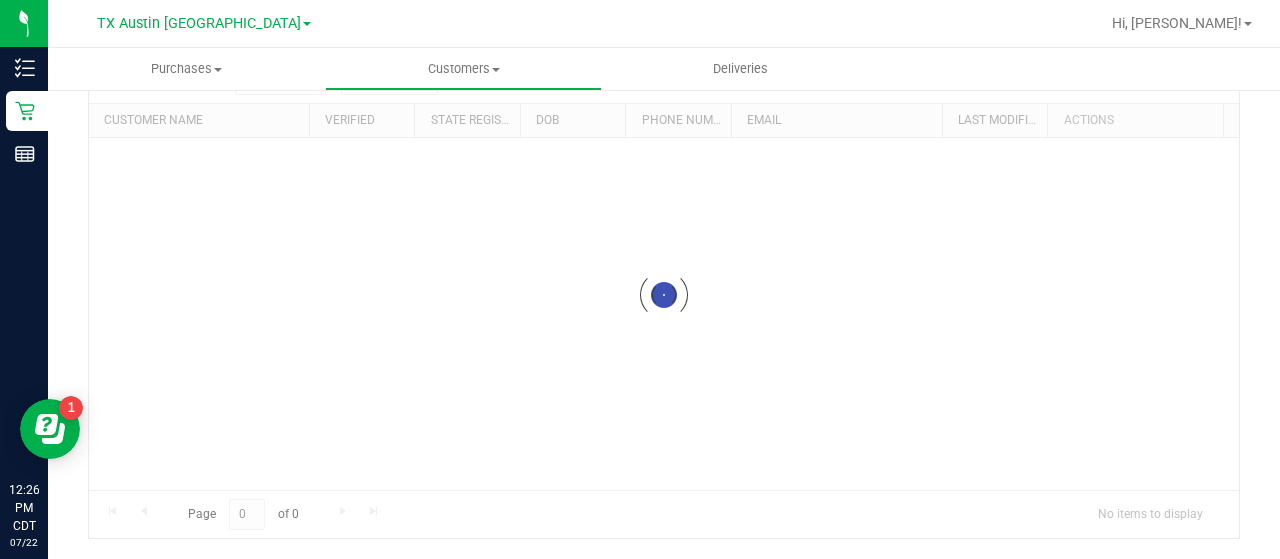 scroll, scrollTop: 0, scrollLeft: 0, axis: both 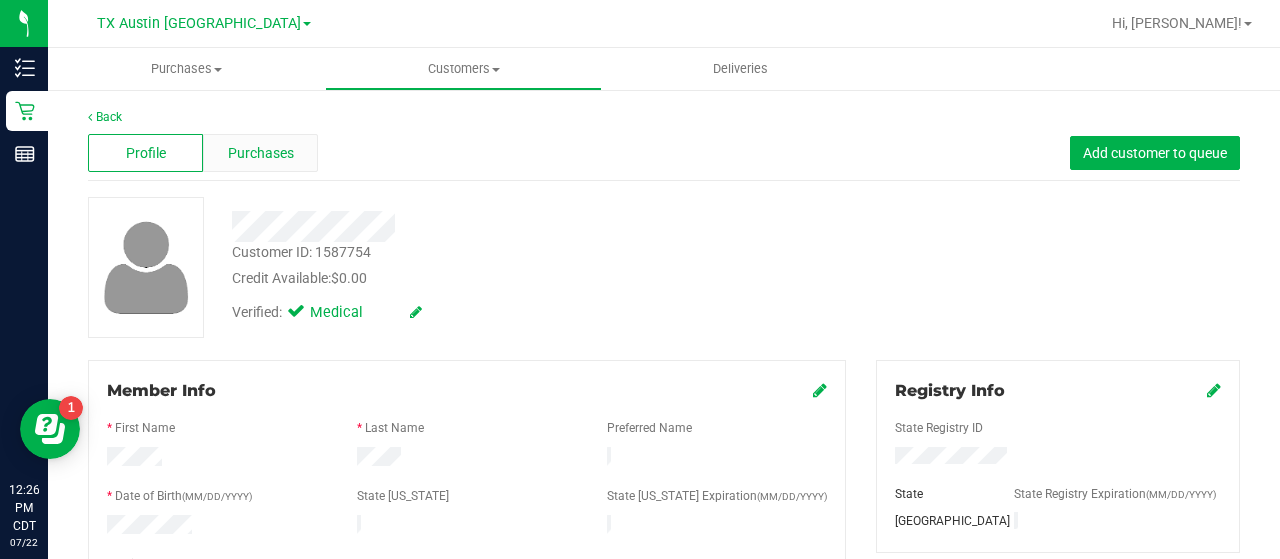 click on "Purchases" at bounding box center [261, 153] 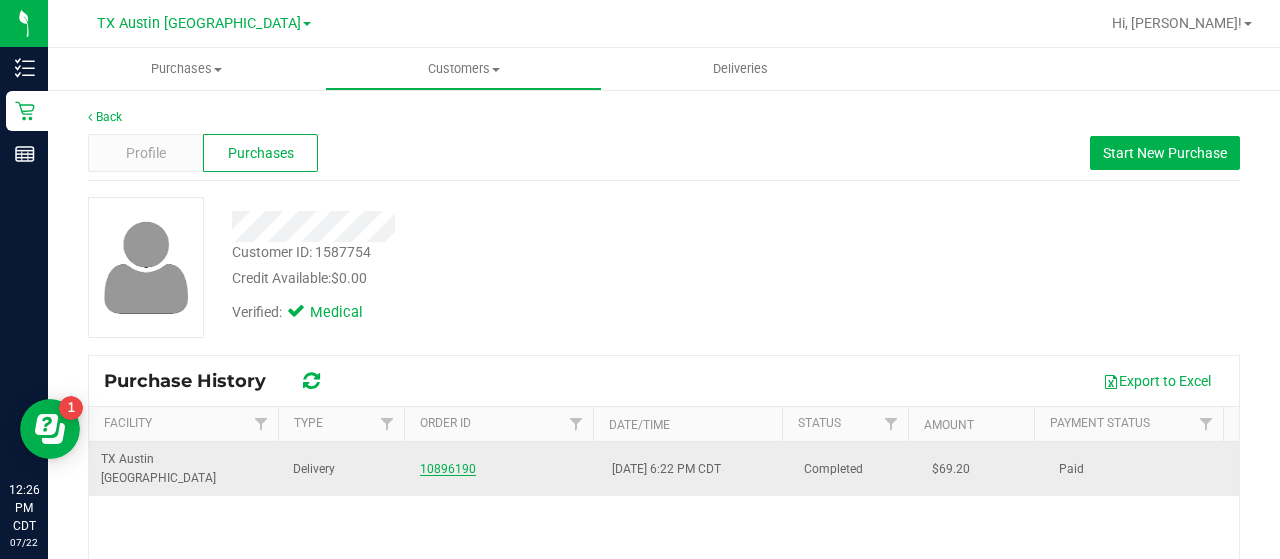 click on "10896190" at bounding box center [448, 469] 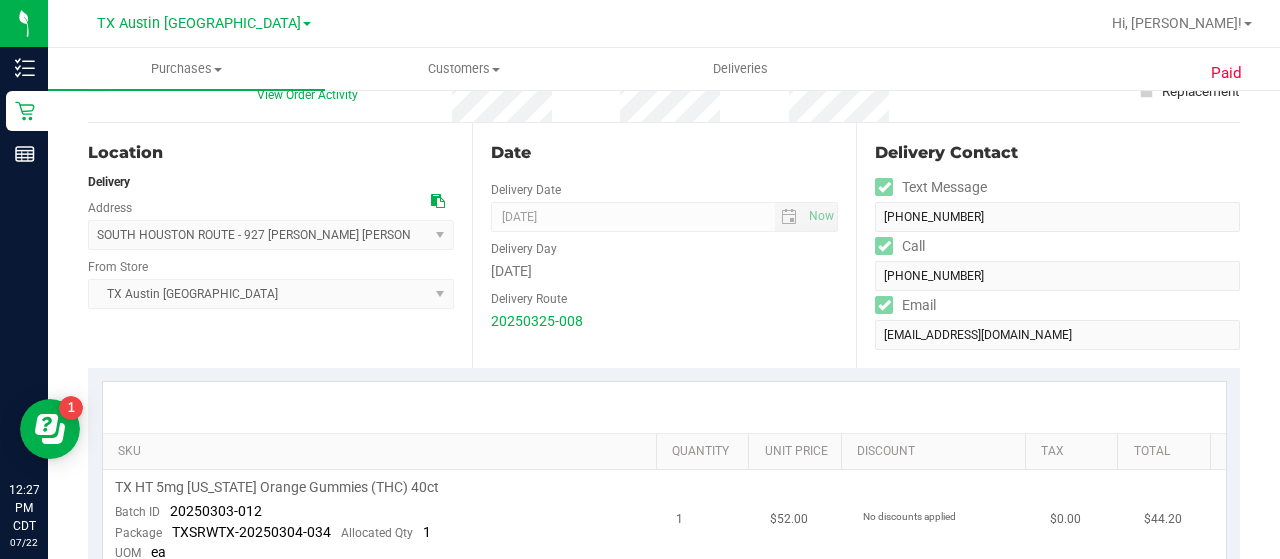 scroll, scrollTop: 181, scrollLeft: 0, axis: vertical 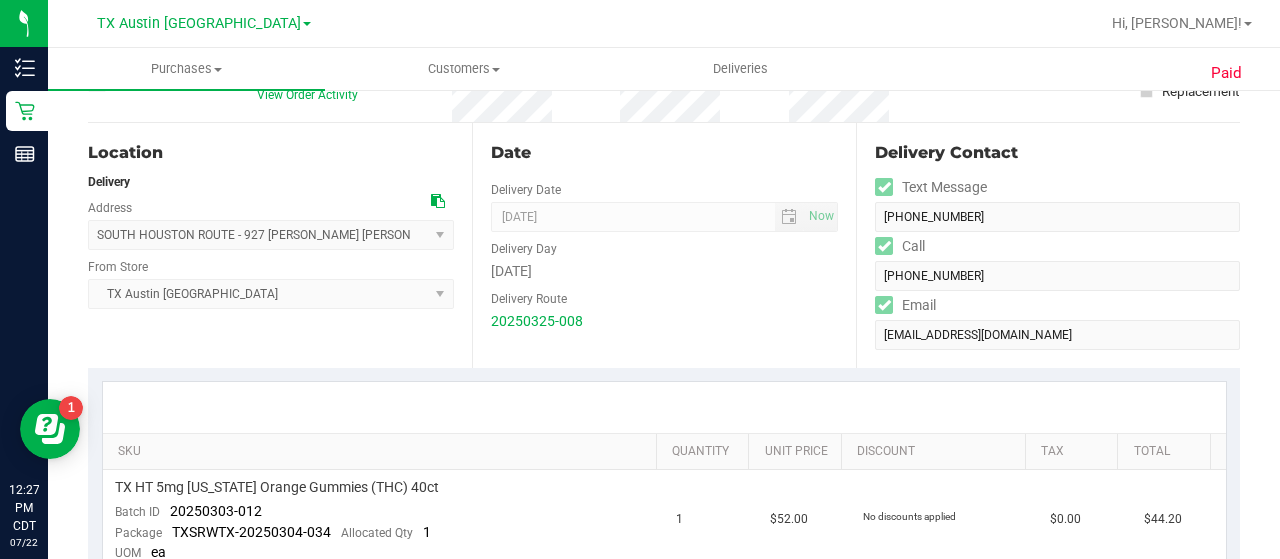 click at bounding box center (438, 201) 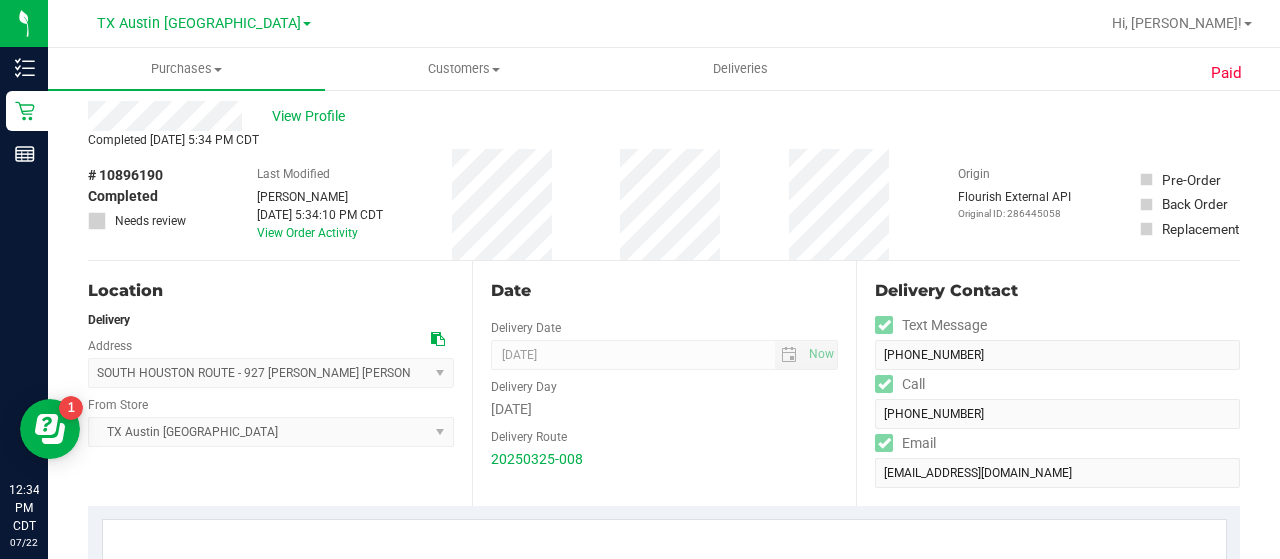 scroll, scrollTop: 35, scrollLeft: 0, axis: vertical 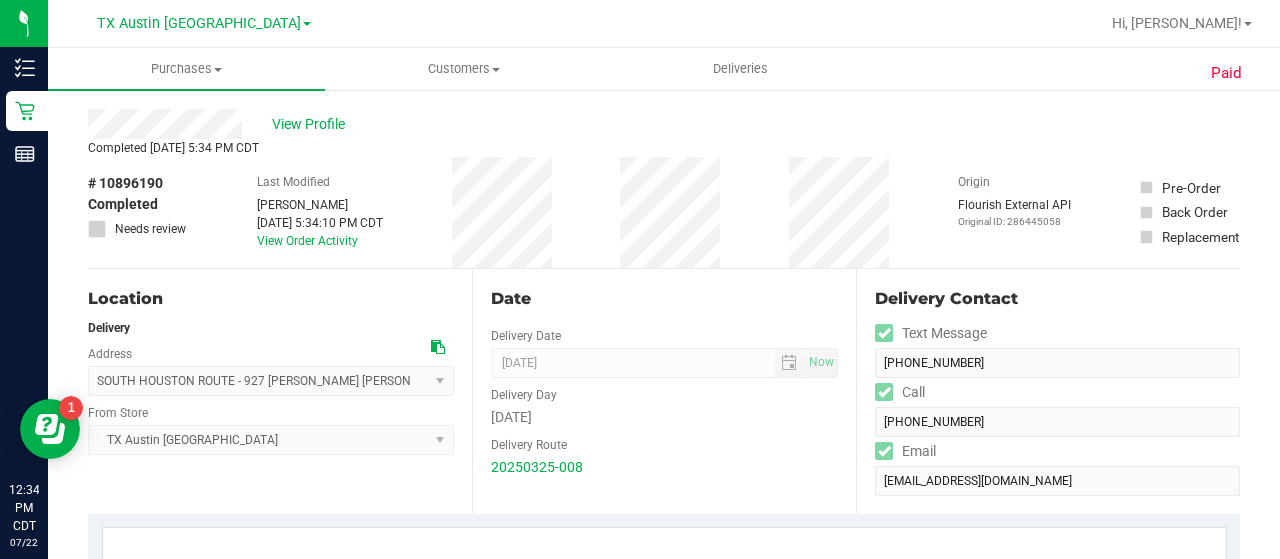 drag, startPoint x: 242, startPoint y: 125, endPoint x: 74, endPoint y: 125, distance: 168 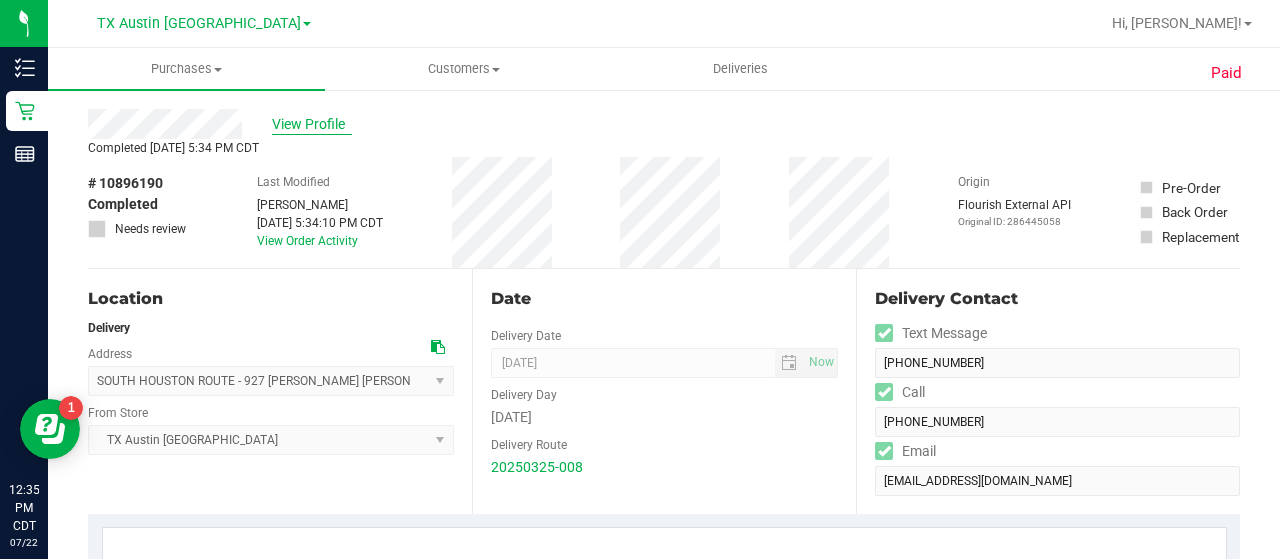click on "View Profile" at bounding box center (312, 124) 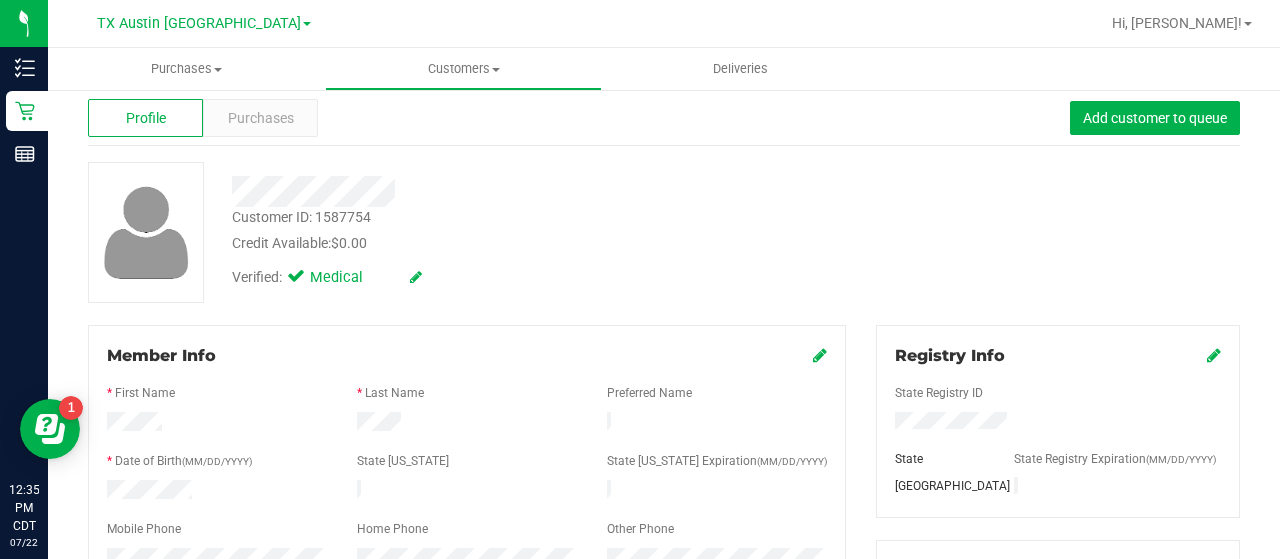 drag, startPoint x: 194, startPoint y: 481, endPoint x: 92, endPoint y: 485, distance: 102.0784 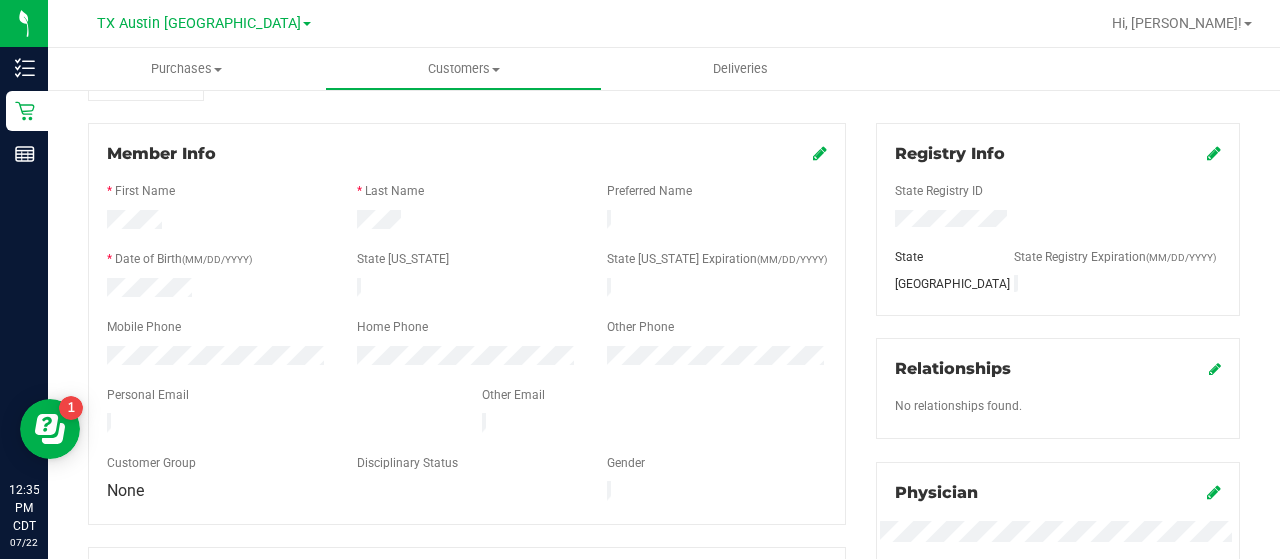 scroll, scrollTop: 238, scrollLeft: 0, axis: vertical 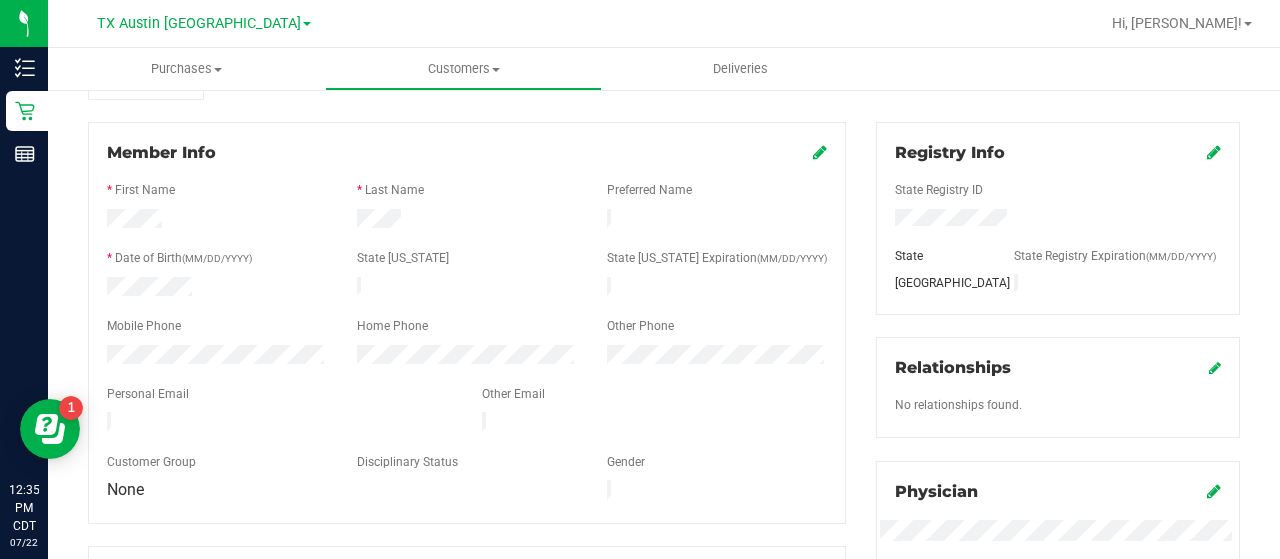 click at bounding box center (279, 424) 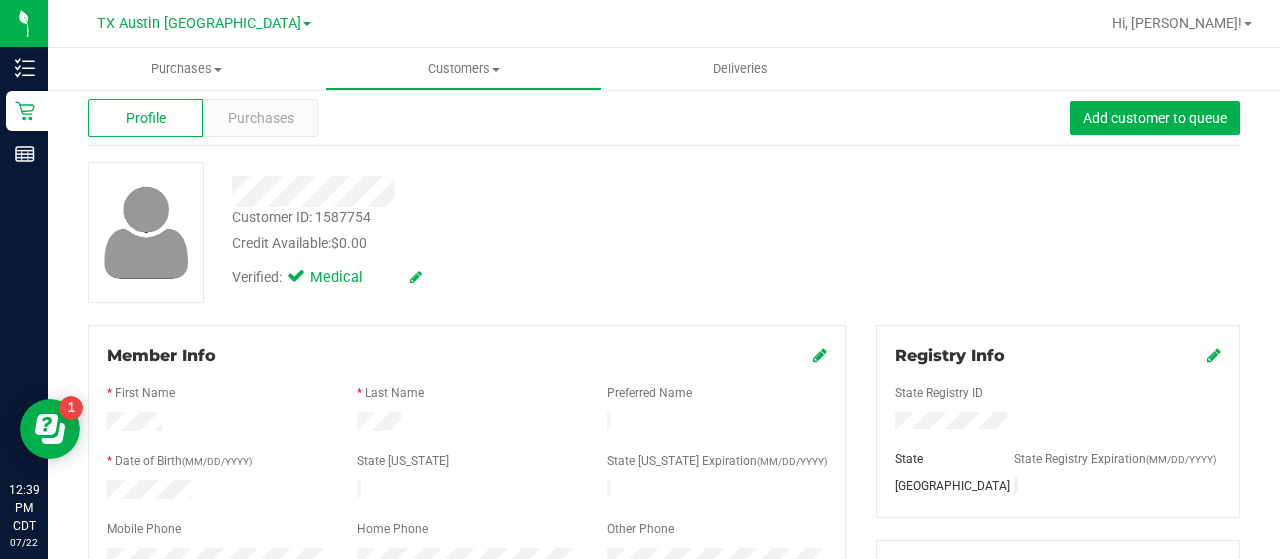 scroll, scrollTop: 34, scrollLeft: 0, axis: vertical 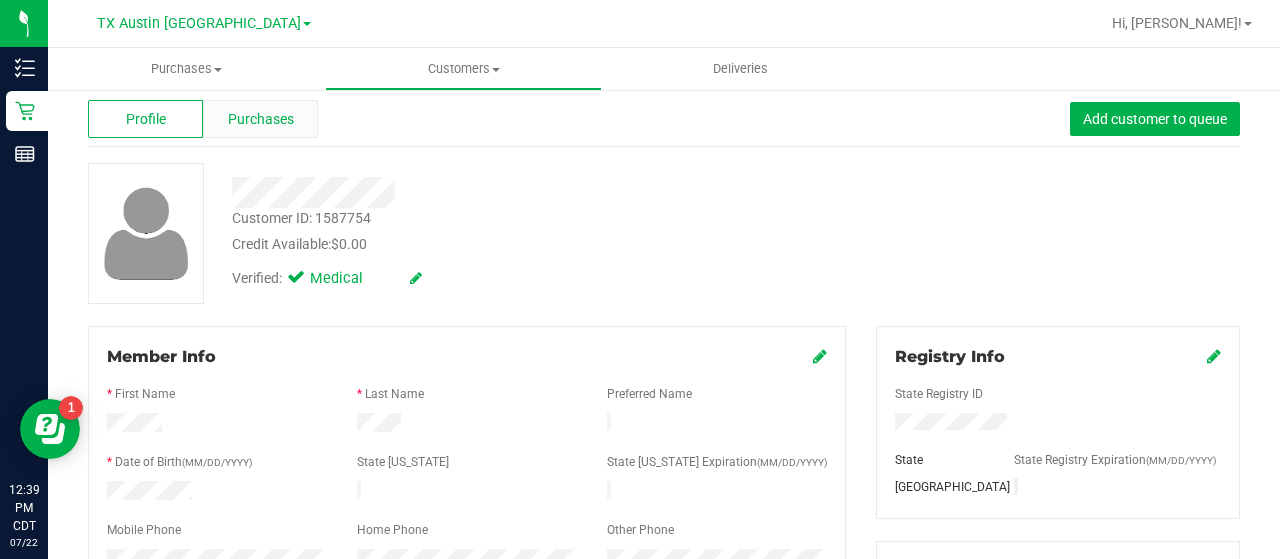 click on "Purchases" at bounding box center [261, 119] 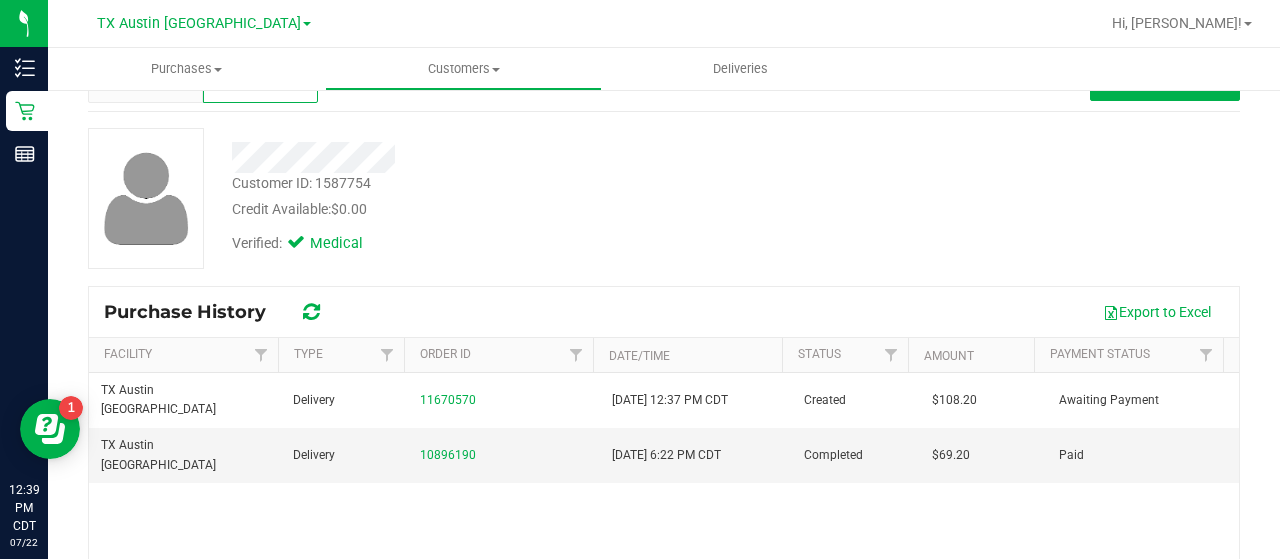 scroll, scrollTop: 70, scrollLeft: 0, axis: vertical 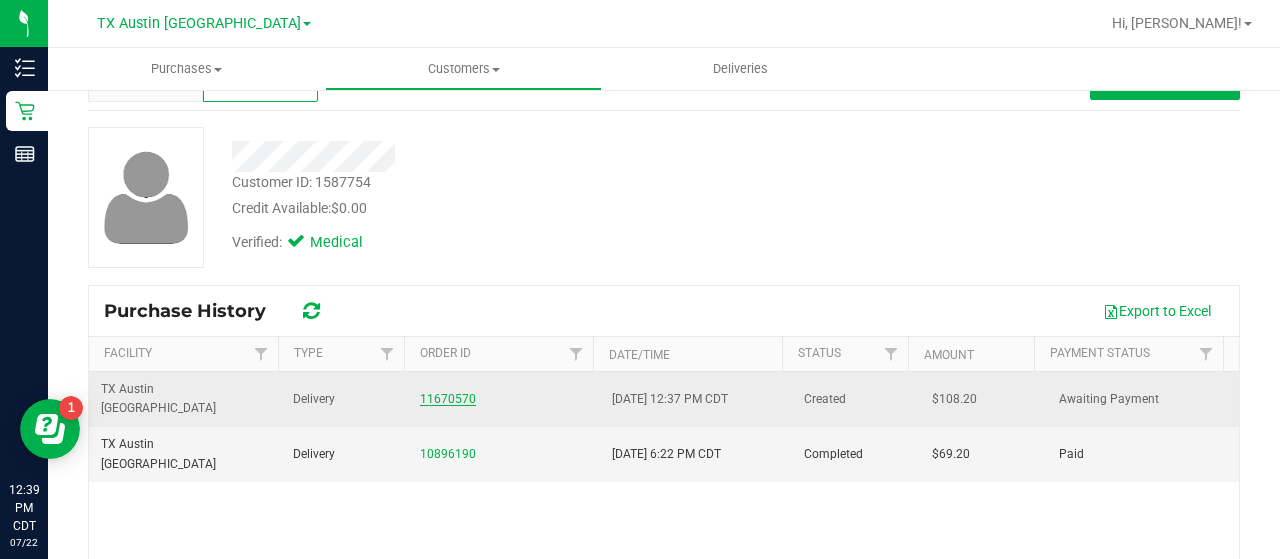 click on "11670570" at bounding box center (448, 399) 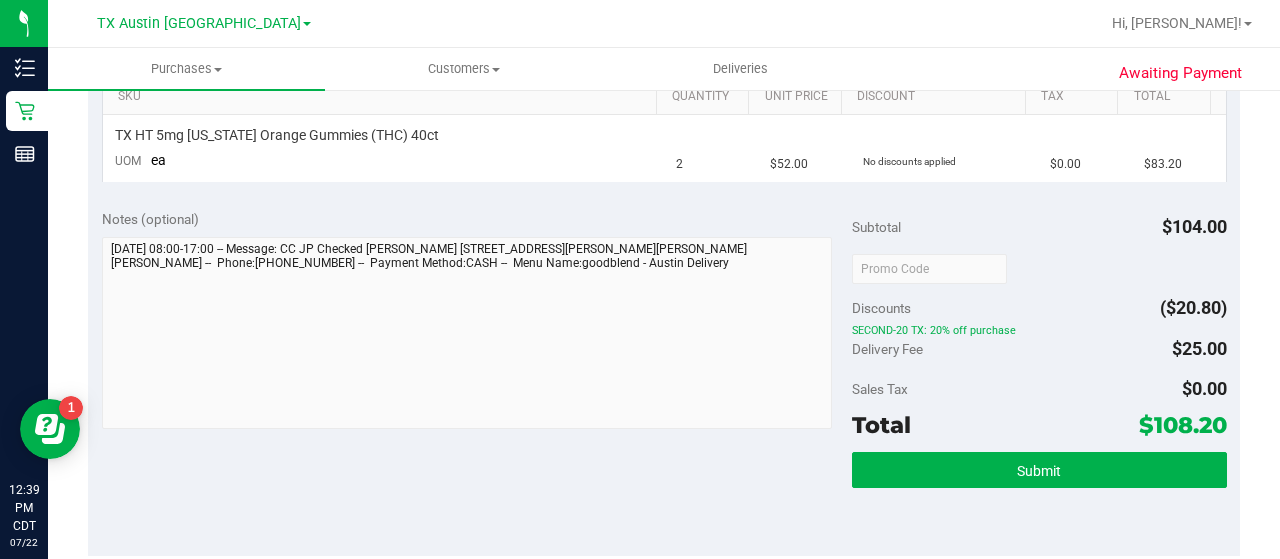 scroll, scrollTop: 519, scrollLeft: 0, axis: vertical 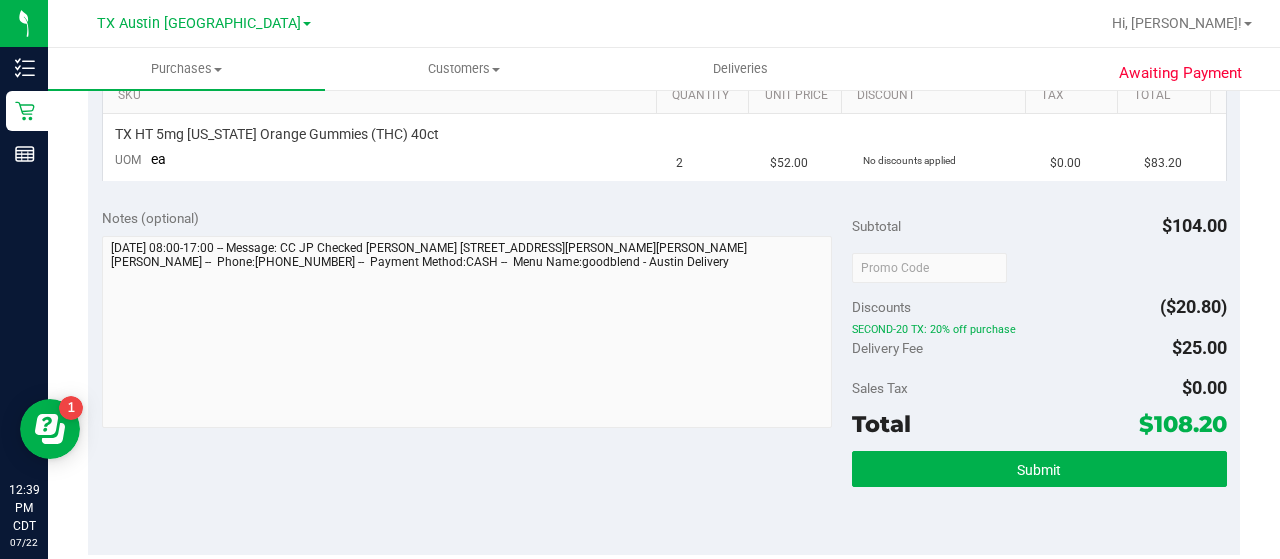 click on "Notes (optional)
Subtotal
$104.00
Discounts
($20.80)
SECOND-20 TX:
20%
off
purchase
Delivery Fee
$25.00
Sales Tax
$0.00" at bounding box center [664, 375] 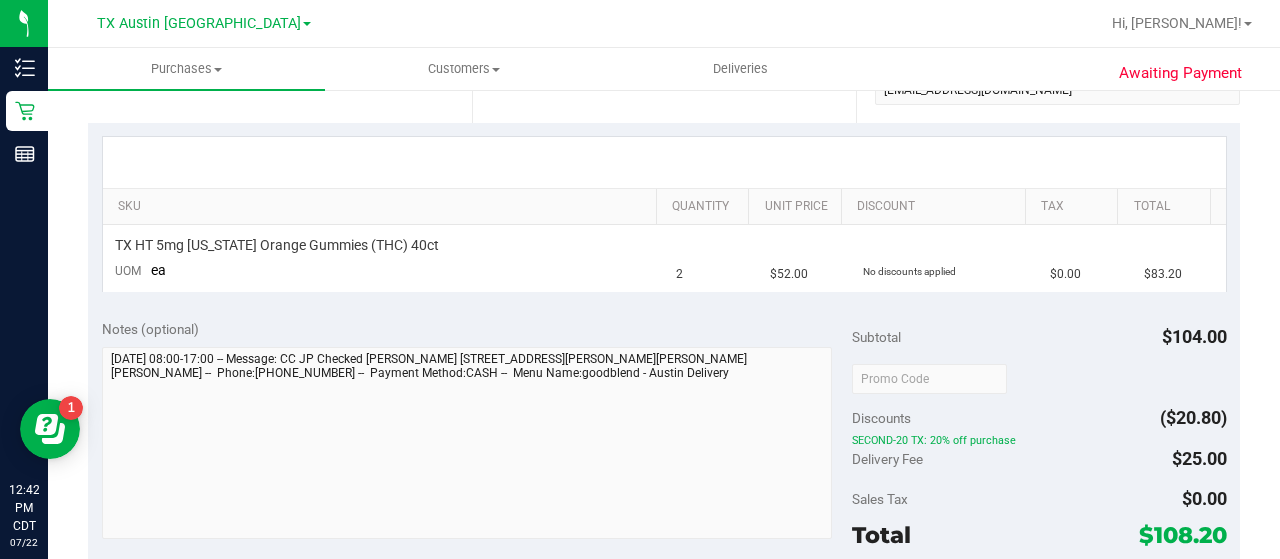 scroll, scrollTop: 518, scrollLeft: 0, axis: vertical 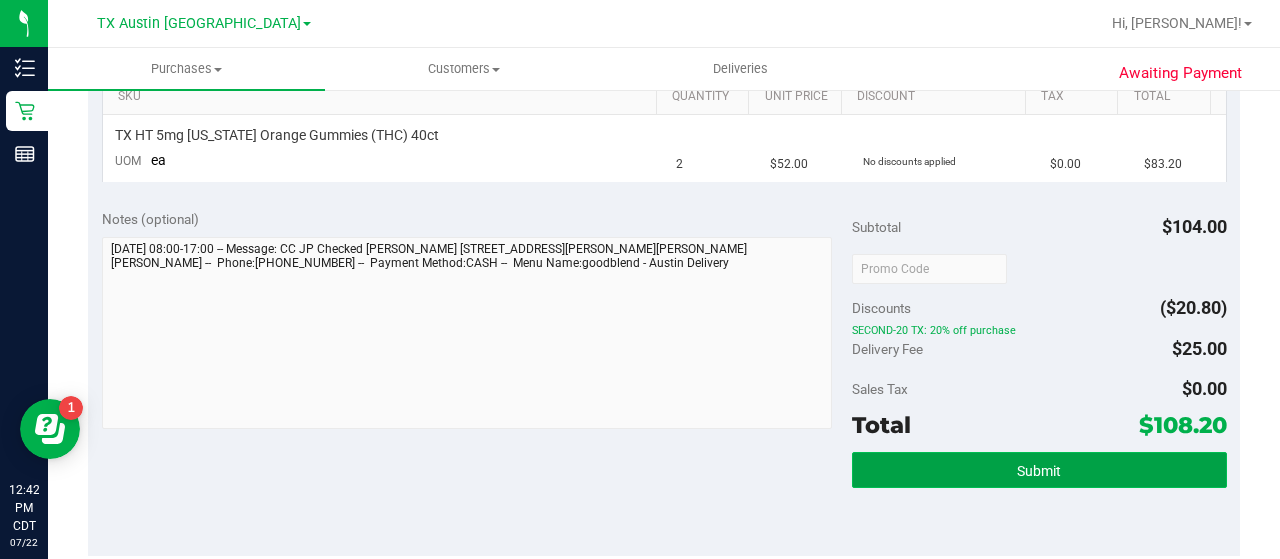 click on "Submit" at bounding box center (1039, 470) 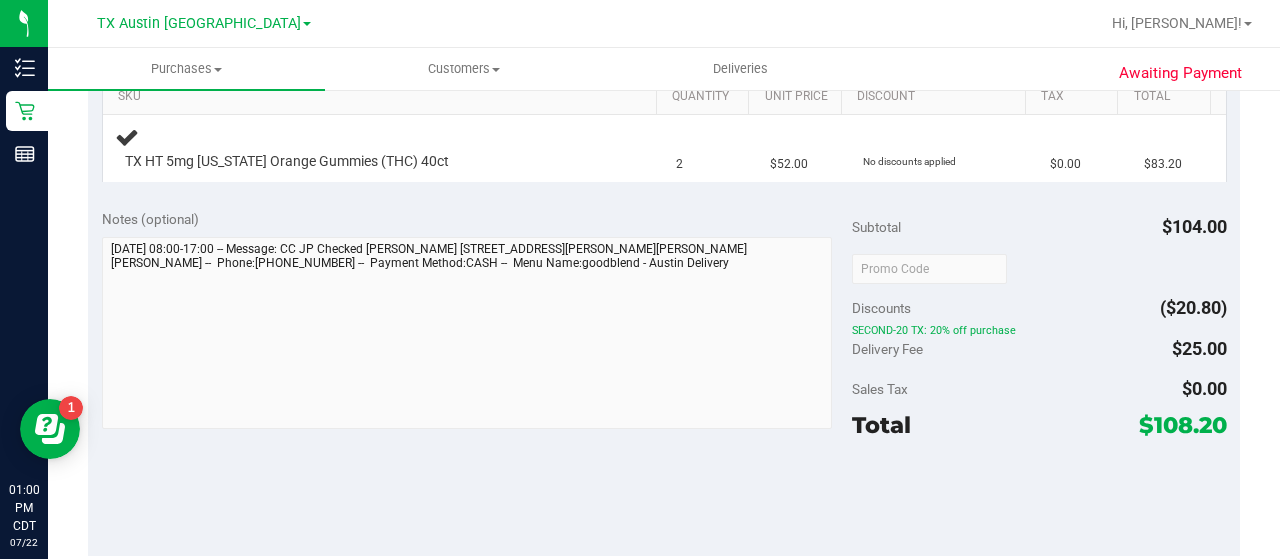 scroll, scrollTop: 0, scrollLeft: 0, axis: both 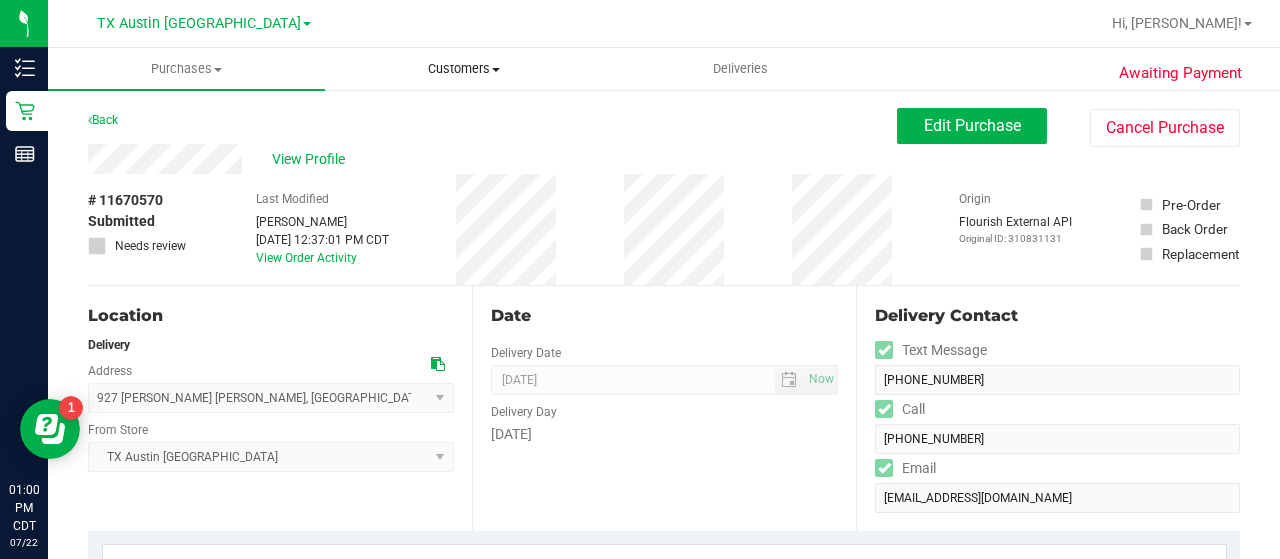 click on "Customers" at bounding box center (463, 69) 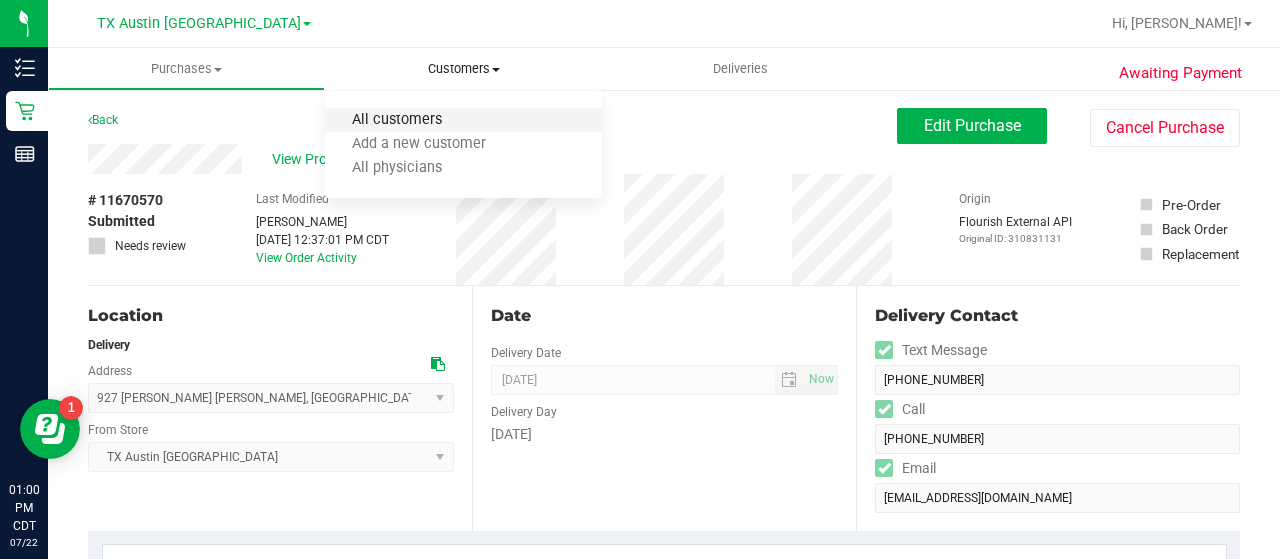 click on "All customers" at bounding box center [397, 120] 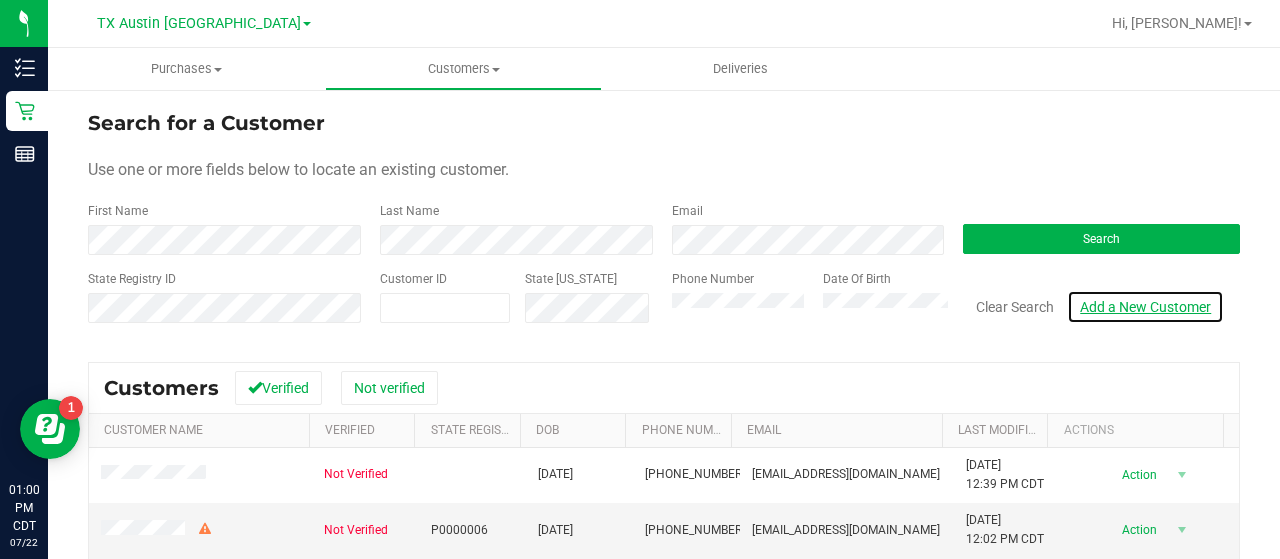 click on "Add a New Customer" at bounding box center (1145, 307) 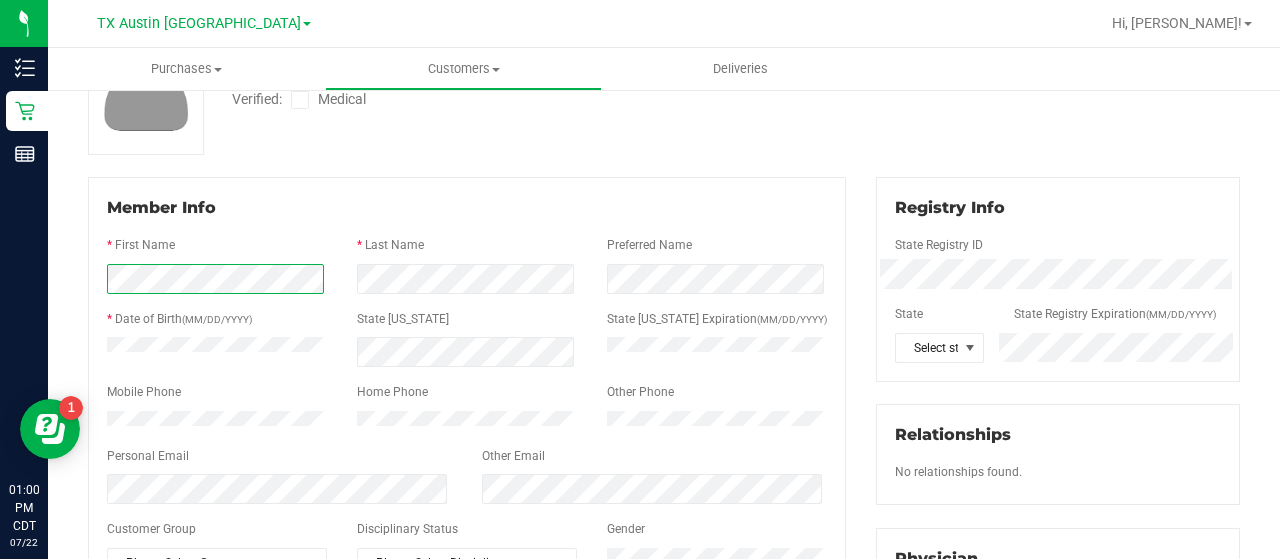 scroll, scrollTop: 184, scrollLeft: 0, axis: vertical 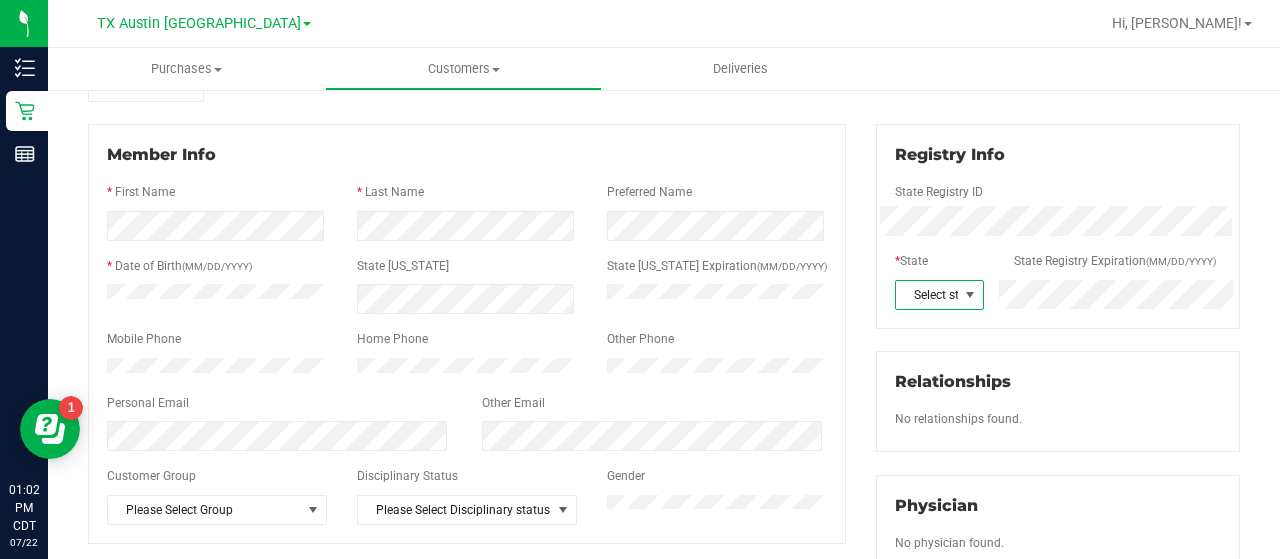 click at bounding box center [970, 295] 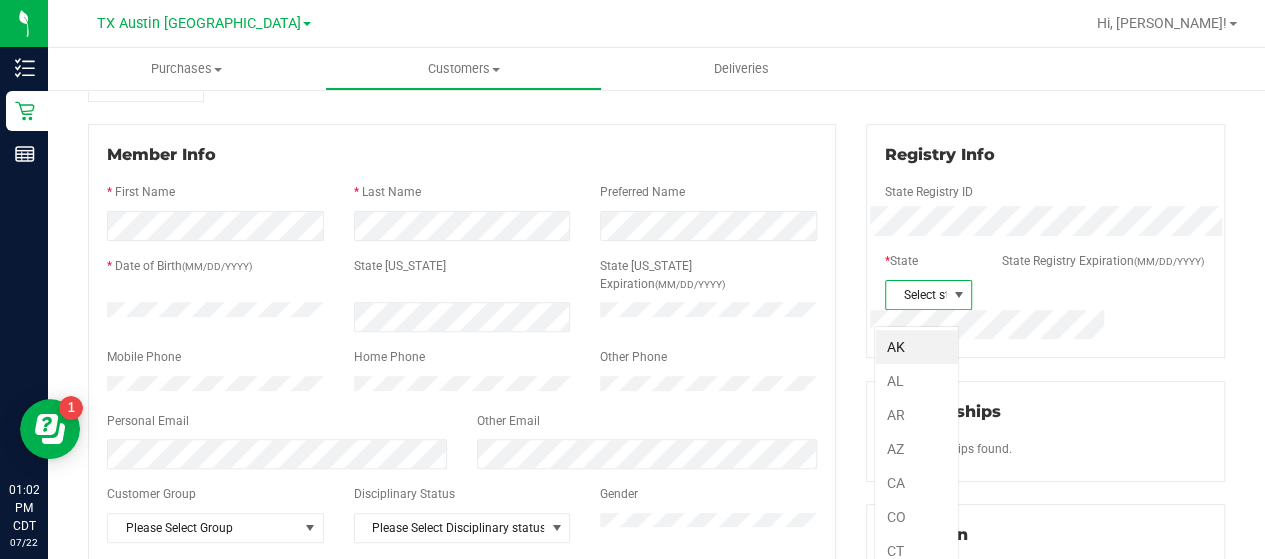 scroll, scrollTop: 99970, scrollLeft: 99914, axis: both 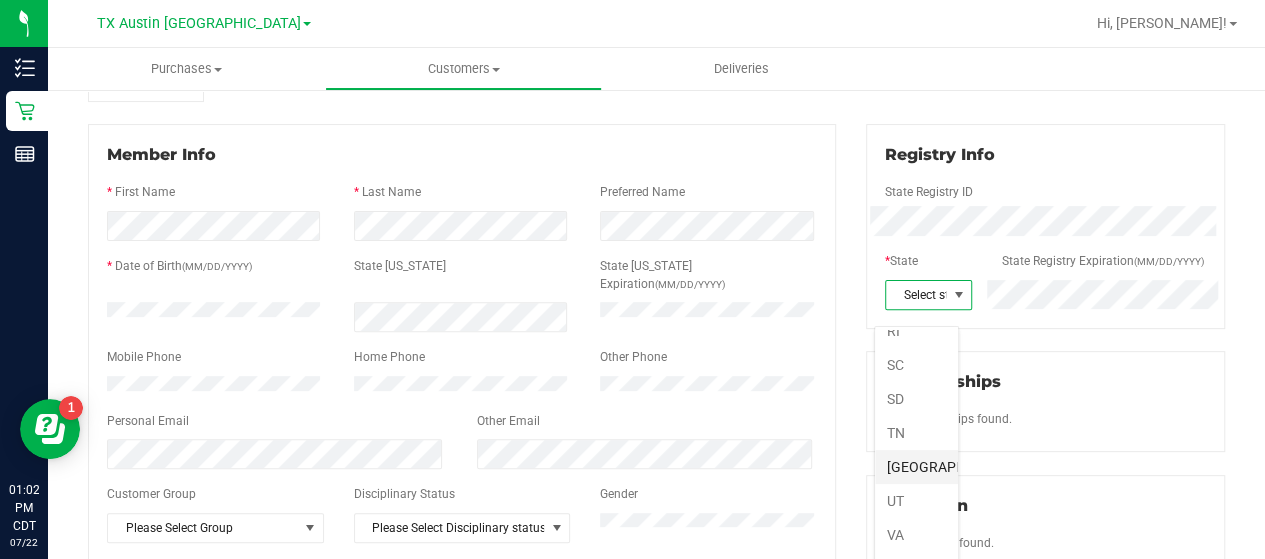 click on "[GEOGRAPHIC_DATA]" at bounding box center (916, 467) 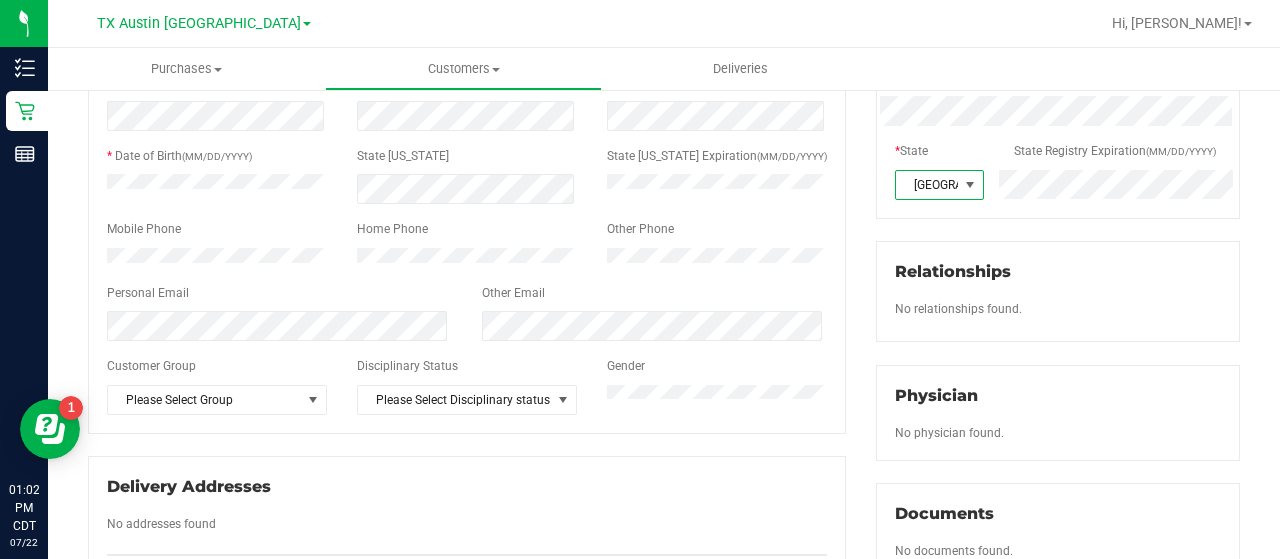 scroll, scrollTop: 343, scrollLeft: 0, axis: vertical 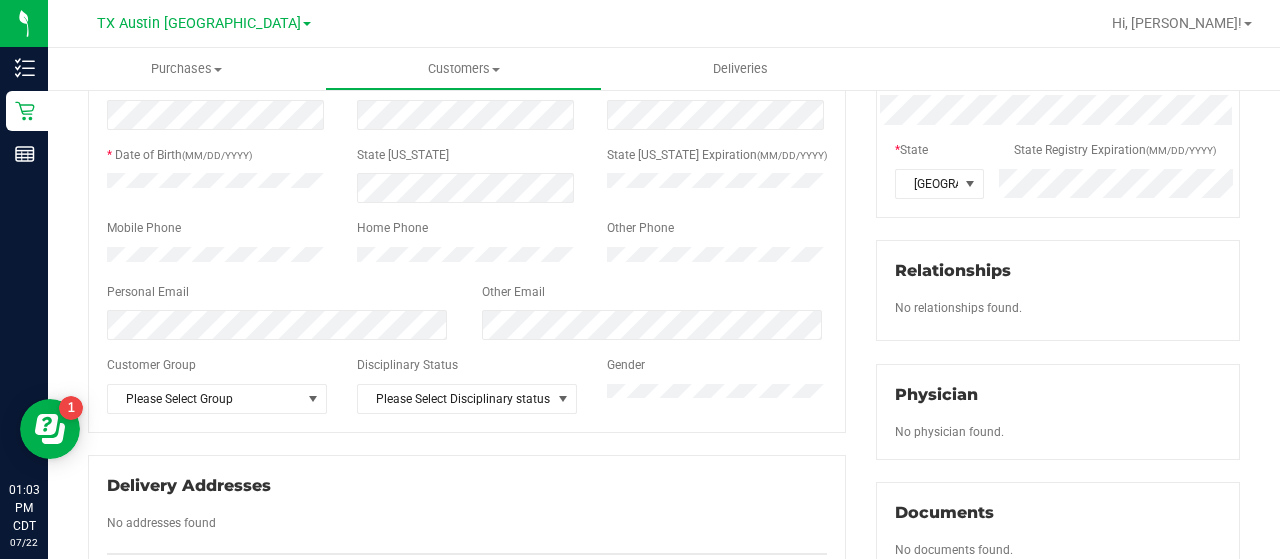 click on "Member Info
*
First Name
*
Last Name
Preferred Name
*
Date of Birth
(MM/DD/YYYY)
State [US_STATE]
State [US_STATE] Expiration
(MM/DD/YYYY)" at bounding box center [467, 314] 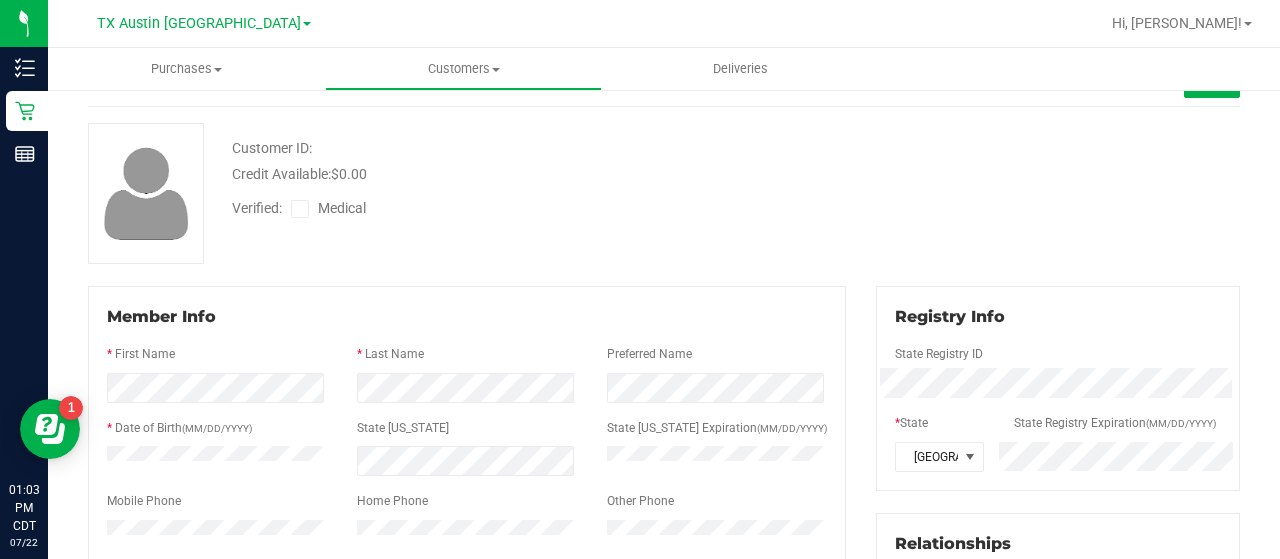scroll, scrollTop: 69, scrollLeft: 0, axis: vertical 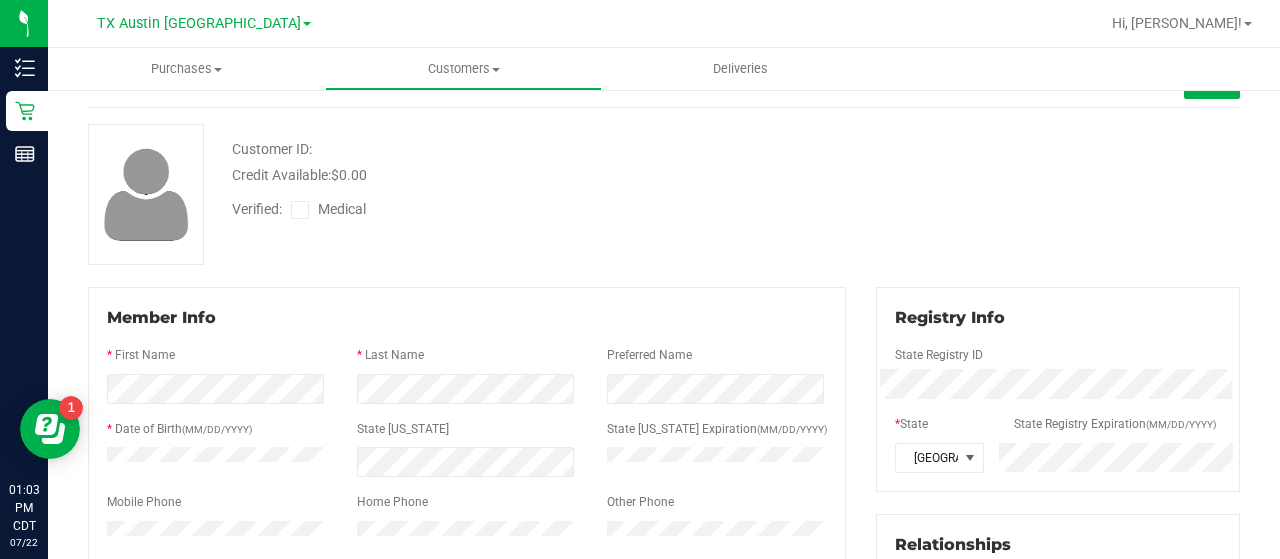 click at bounding box center (300, 210) 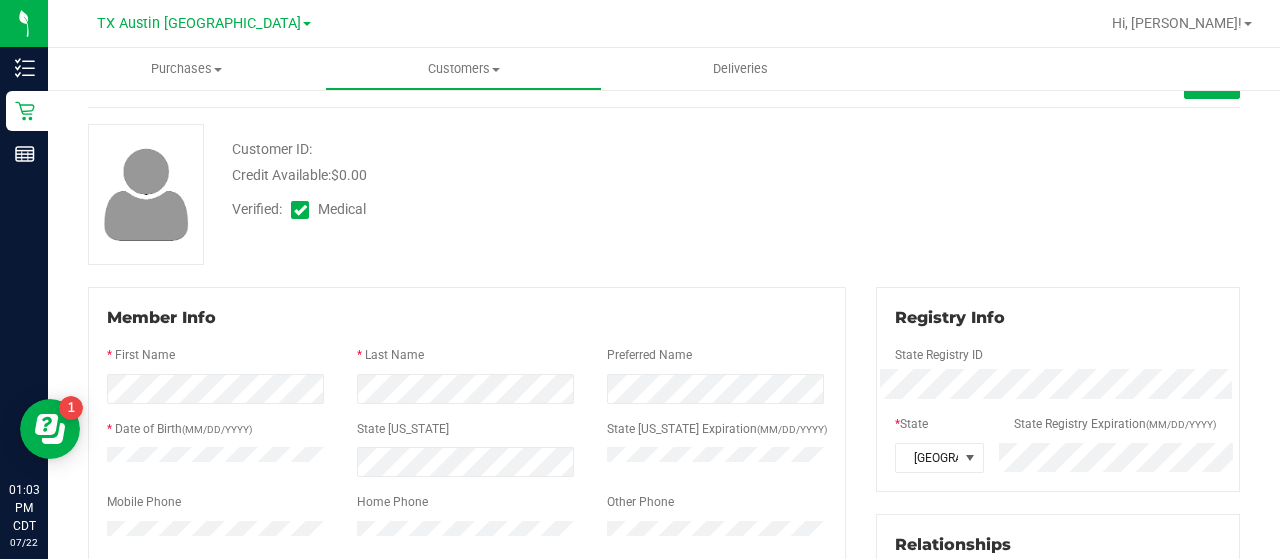 click on "Customer ID:
Credit Available:
$0.00
Verified:
Medical" at bounding box center (664, 194) 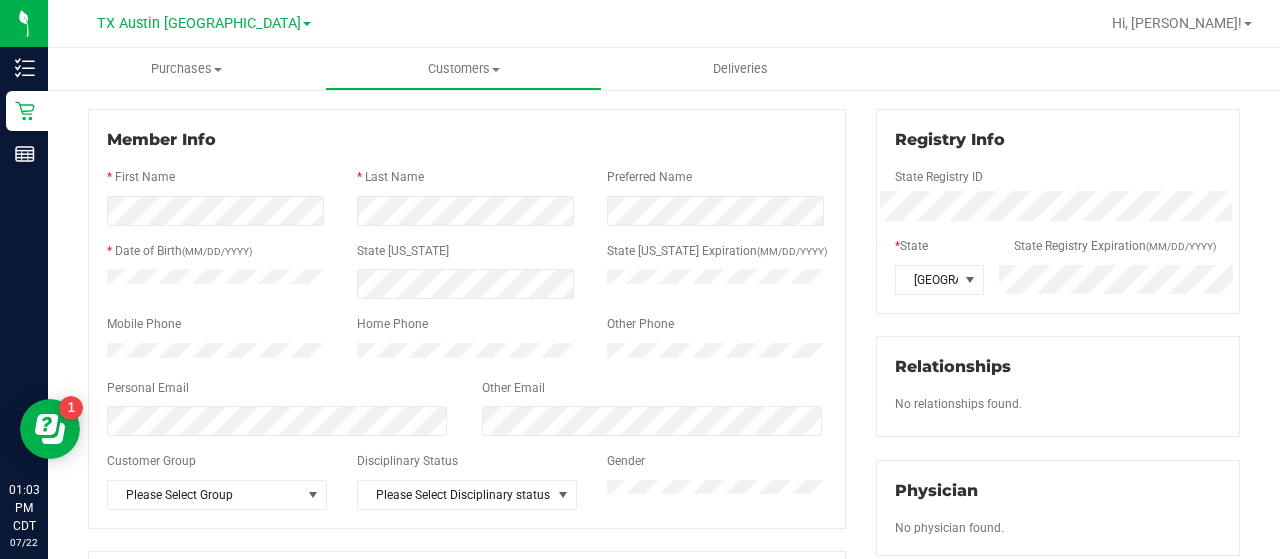 scroll, scrollTop: 0, scrollLeft: 0, axis: both 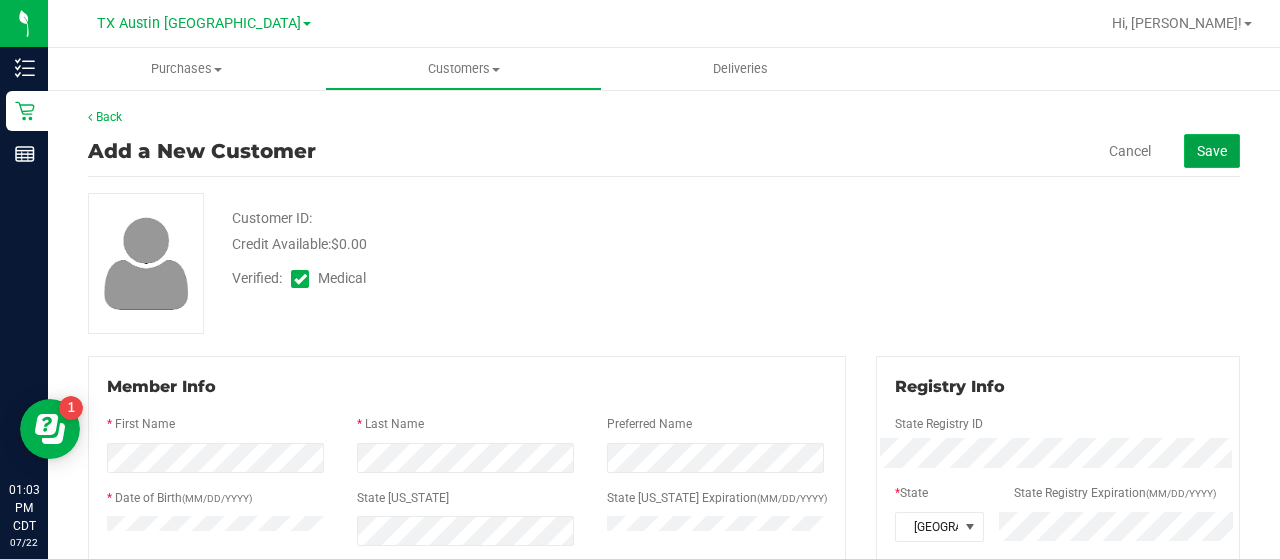 click on "Save" 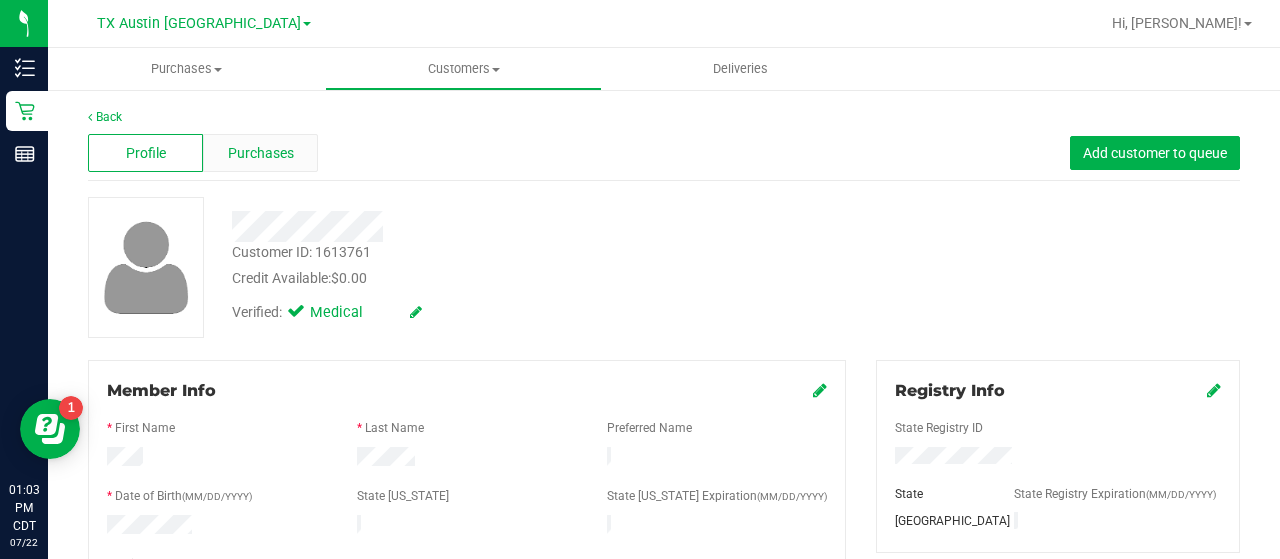 click on "Purchases" at bounding box center (261, 153) 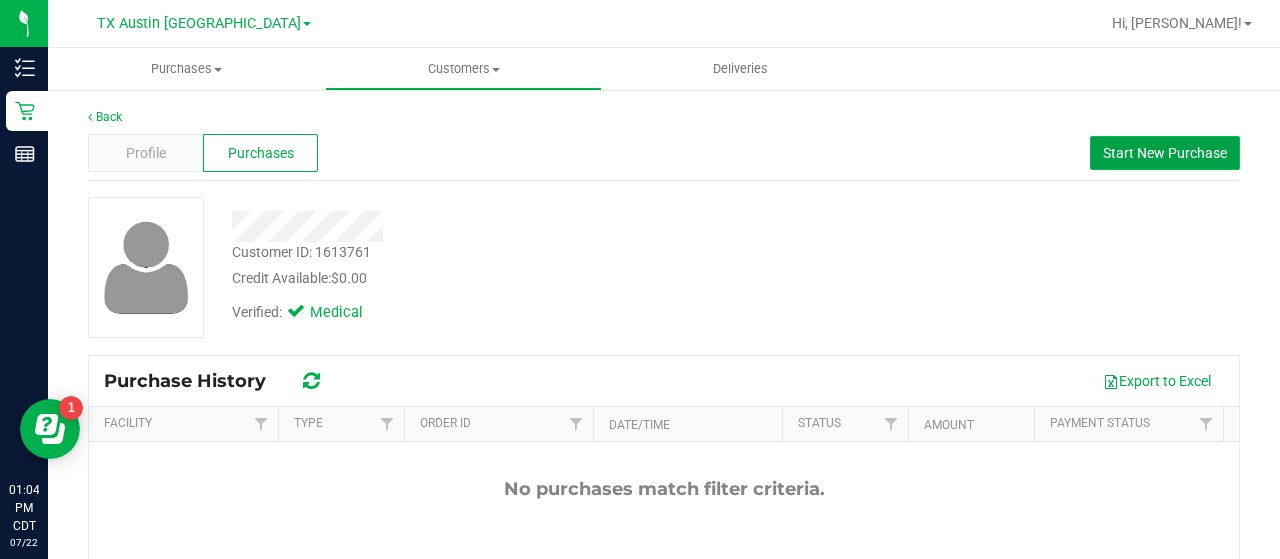 click on "Start New Purchase" at bounding box center [1165, 153] 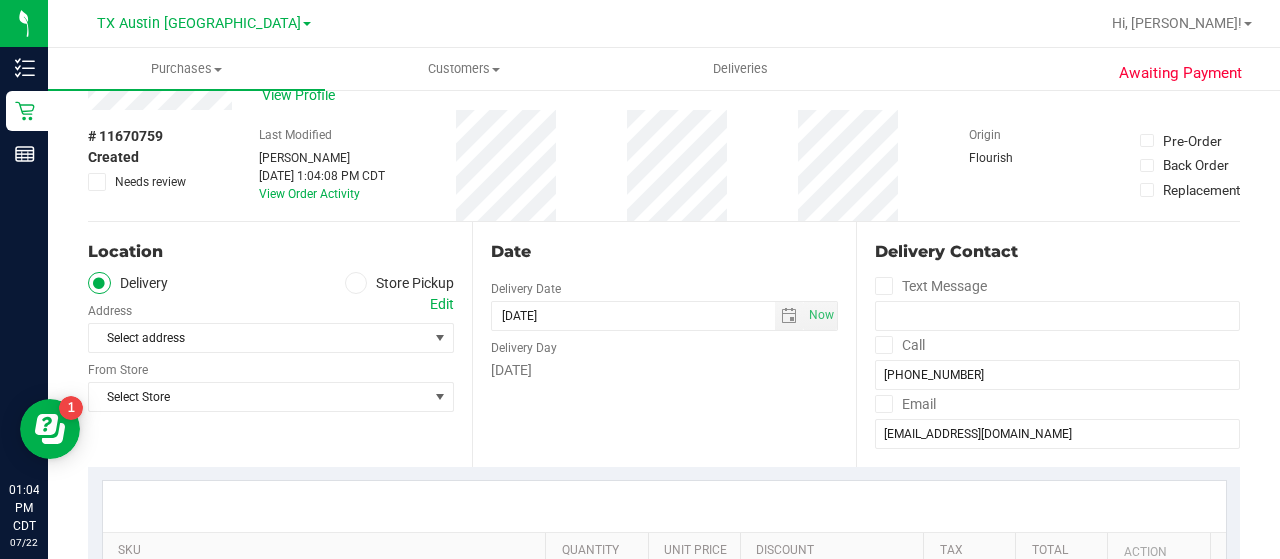 scroll, scrollTop: 65, scrollLeft: 0, axis: vertical 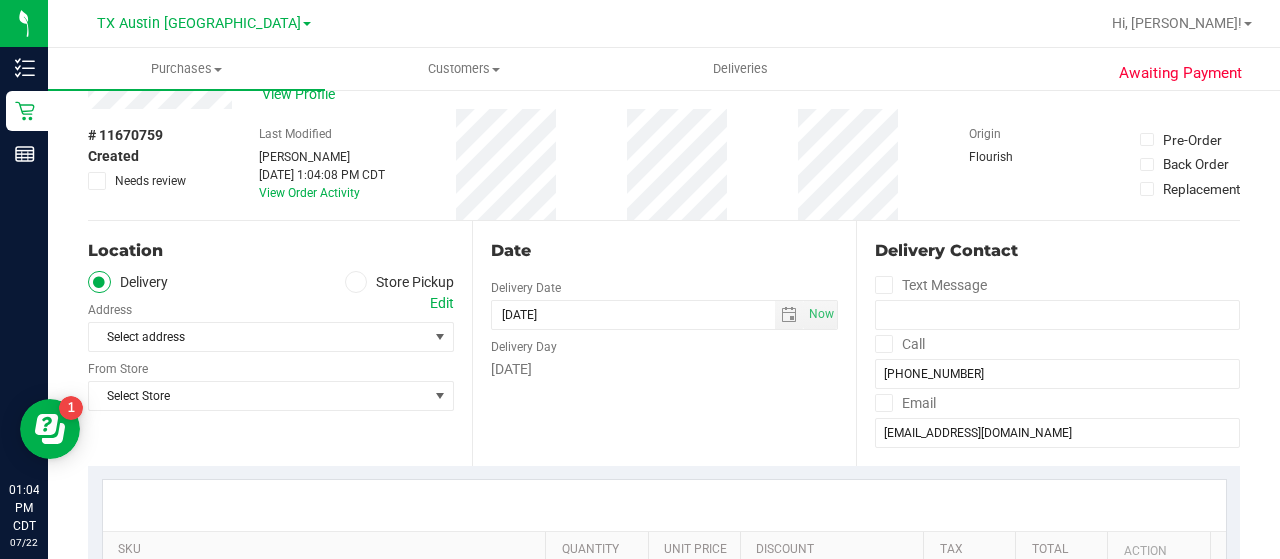 click on "Edit" at bounding box center (442, 303) 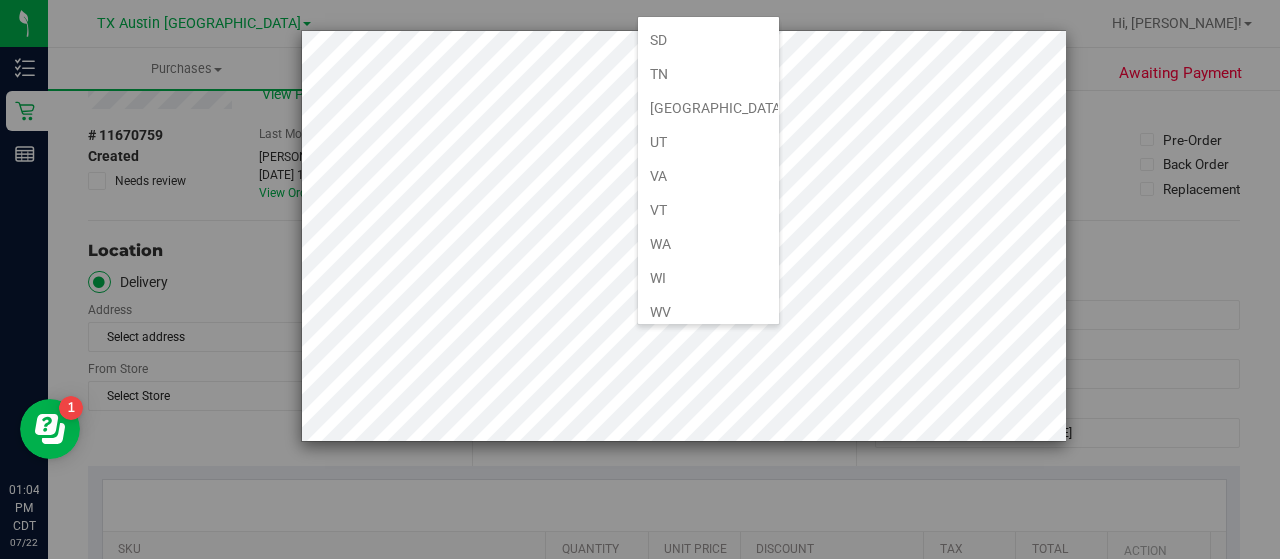 scroll, scrollTop: 1433, scrollLeft: 0, axis: vertical 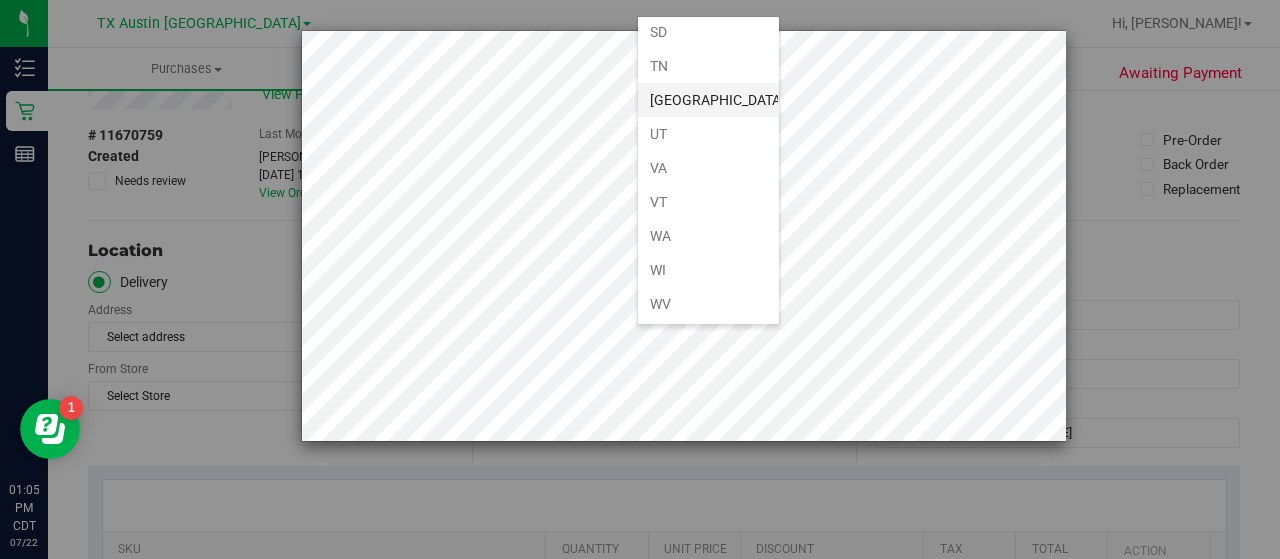click on "[GEOGRAPHIC_DATA]" at bounding box center (708, 100) 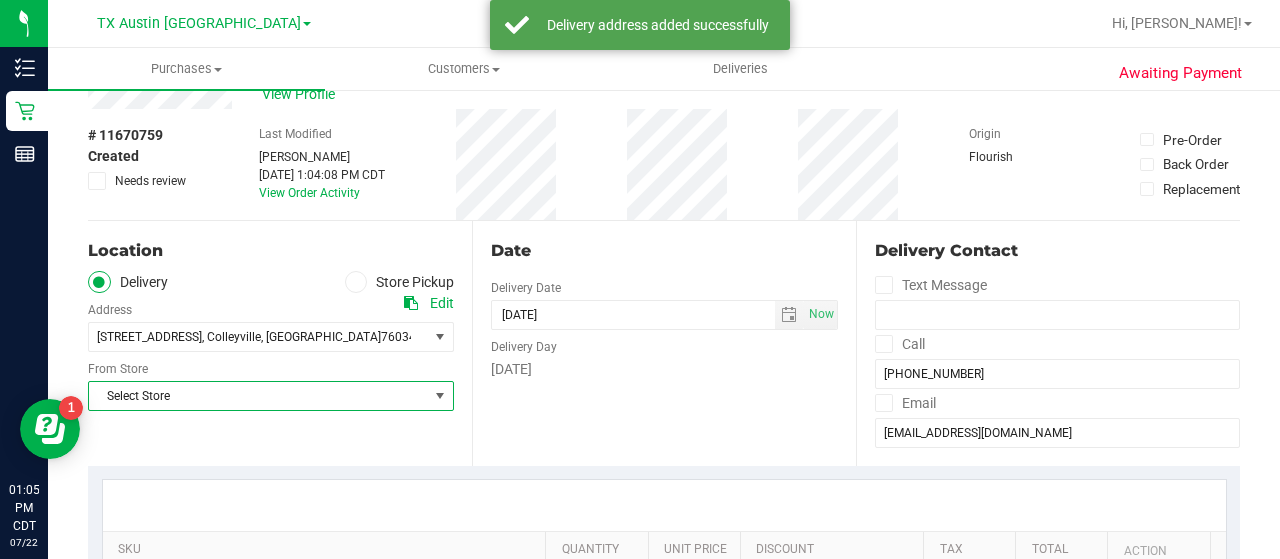 click at bounding box center [440, 396] 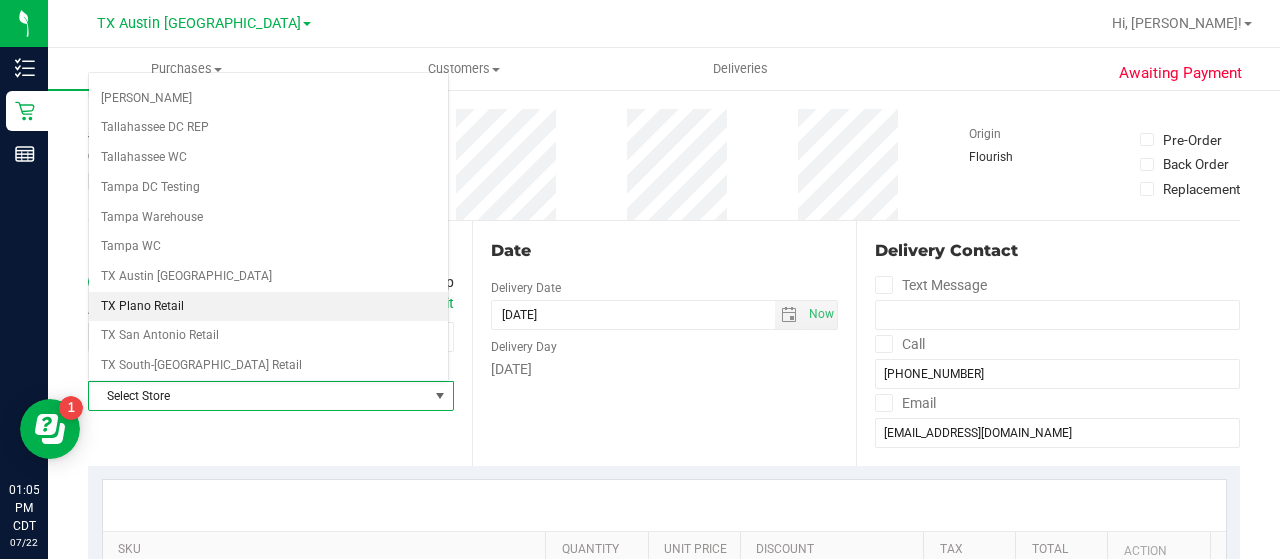 scroll, scrollTop: 1332, scrollLeft: 0, axis: vertical 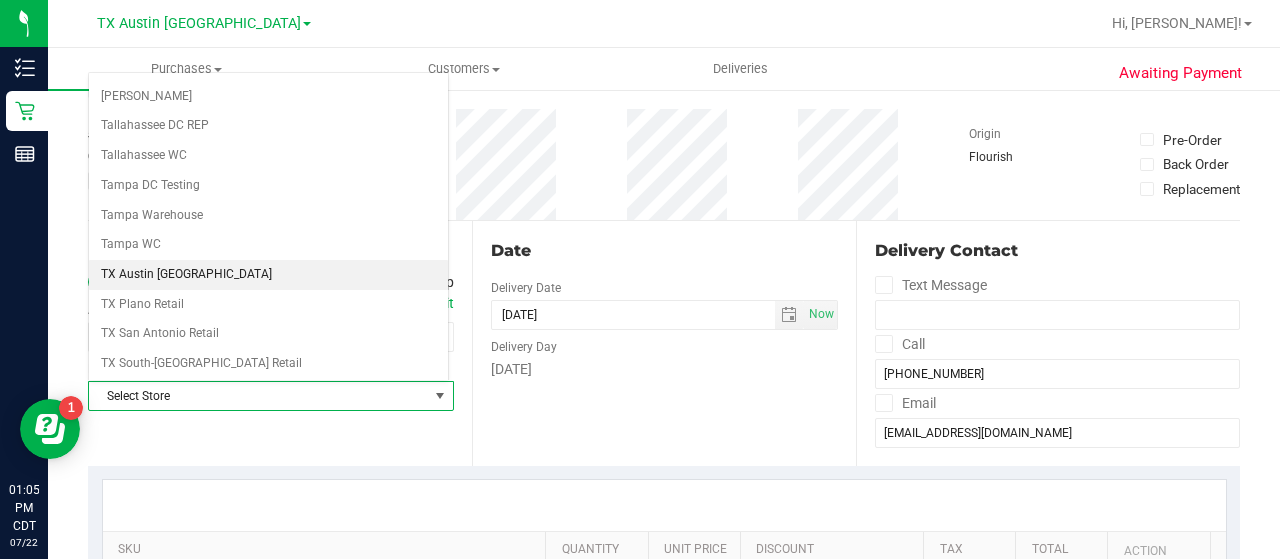 click on "TX Austin [GEOGRAPHIC_DATA]" at bounding box center [268, 275] 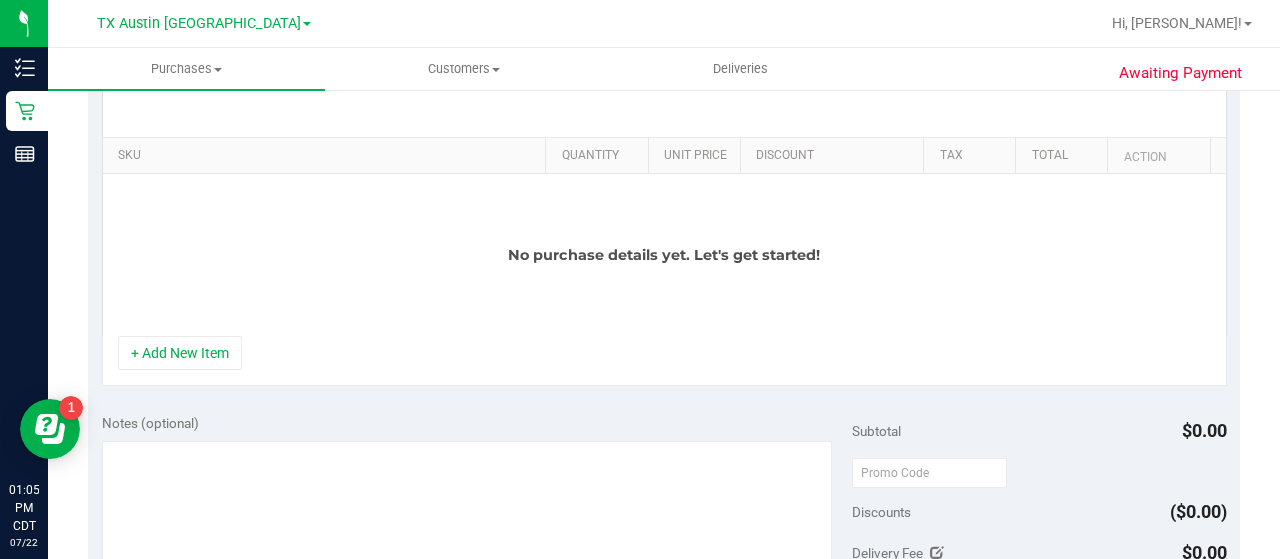 scroll, scrollTop: 459, scrollLeft: 0, axis: vertical 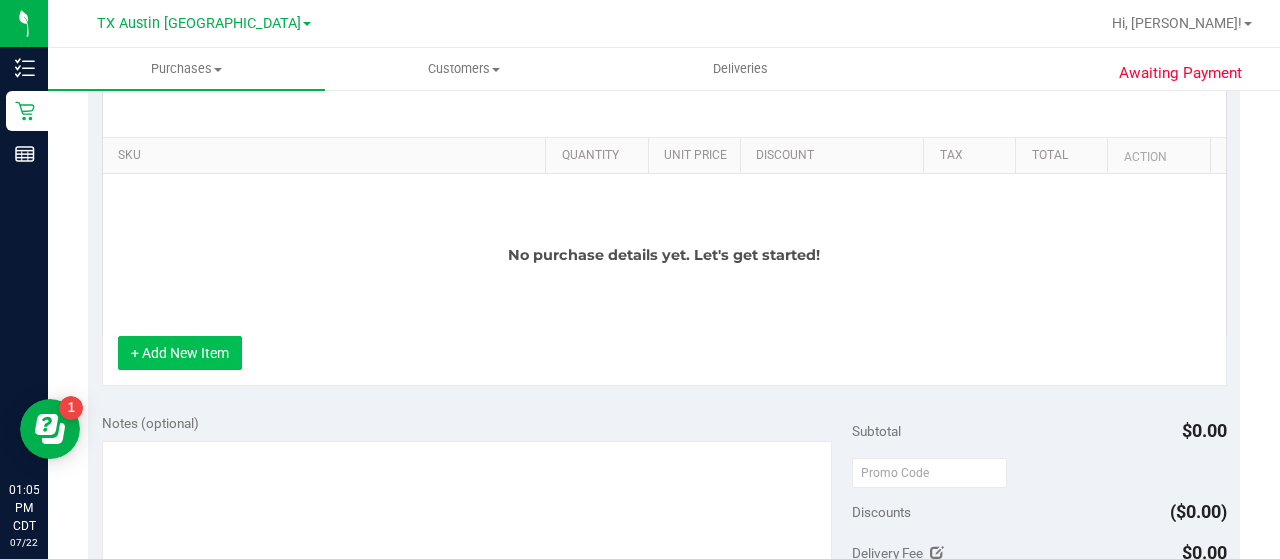click on "+ Add New Item" at bounding box center [180, 353] 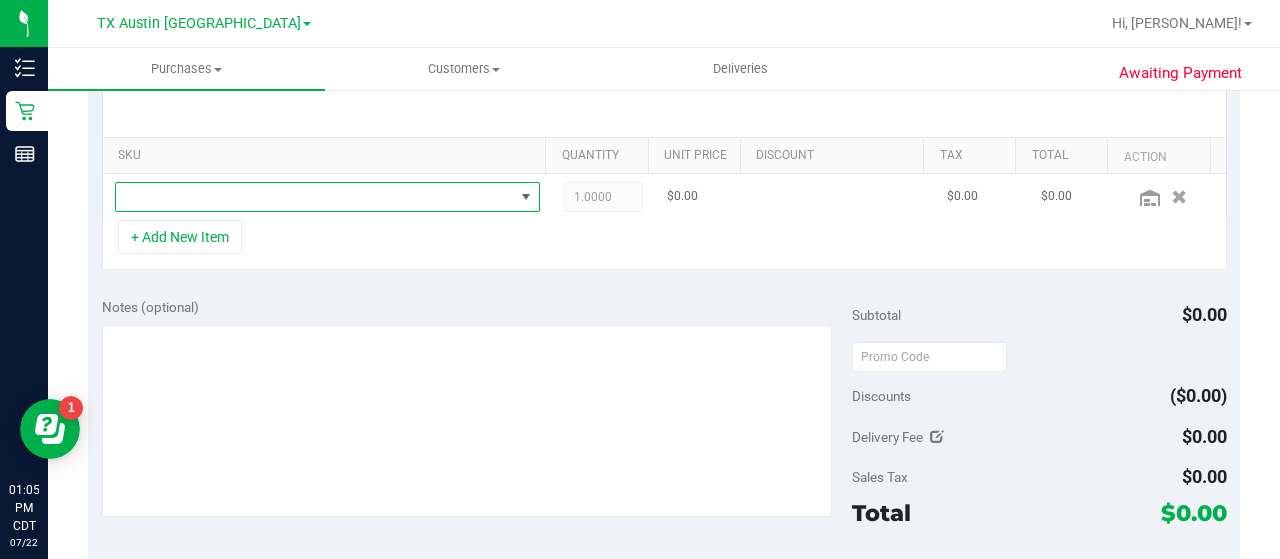 click at bounding box center [315, 197] 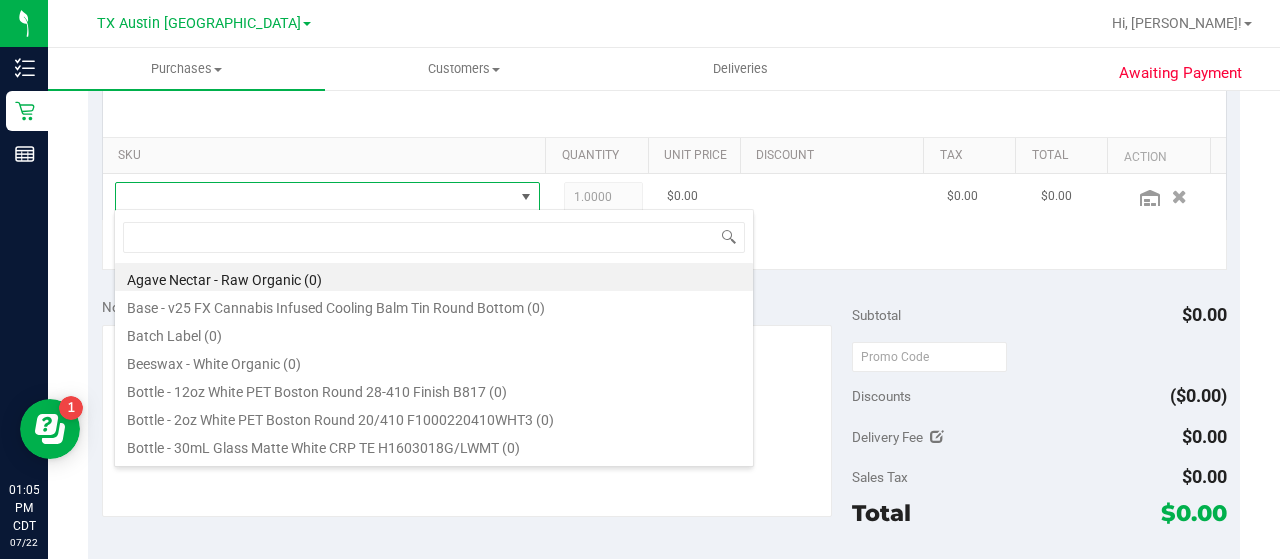 scroll, scrollTop: 99970, scrollLeft: 99586, axis: both 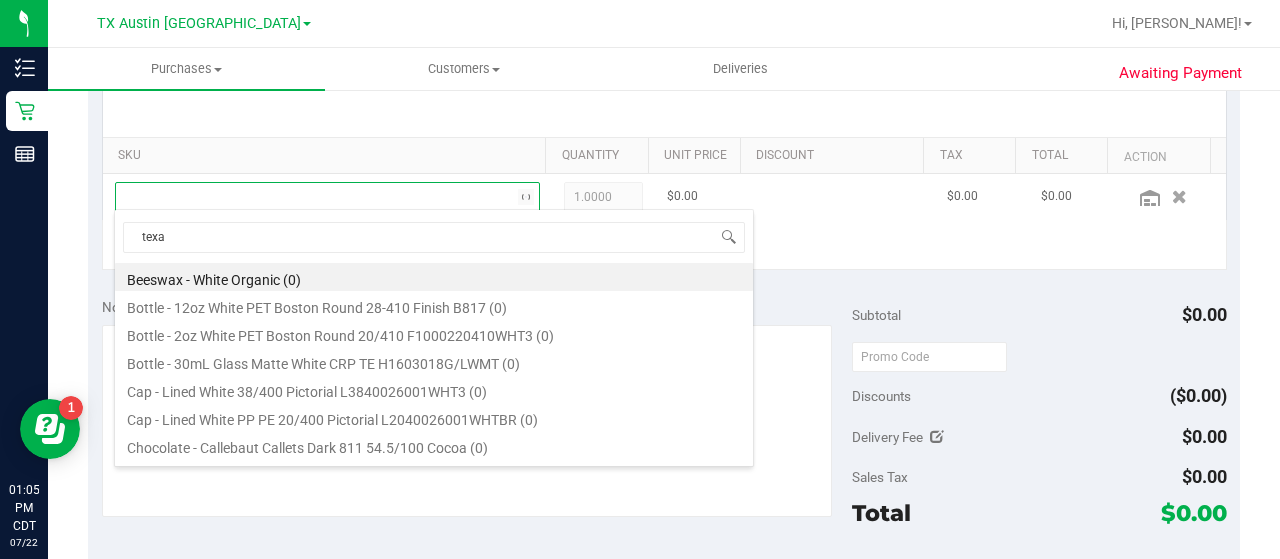type on "[US_STATE]" 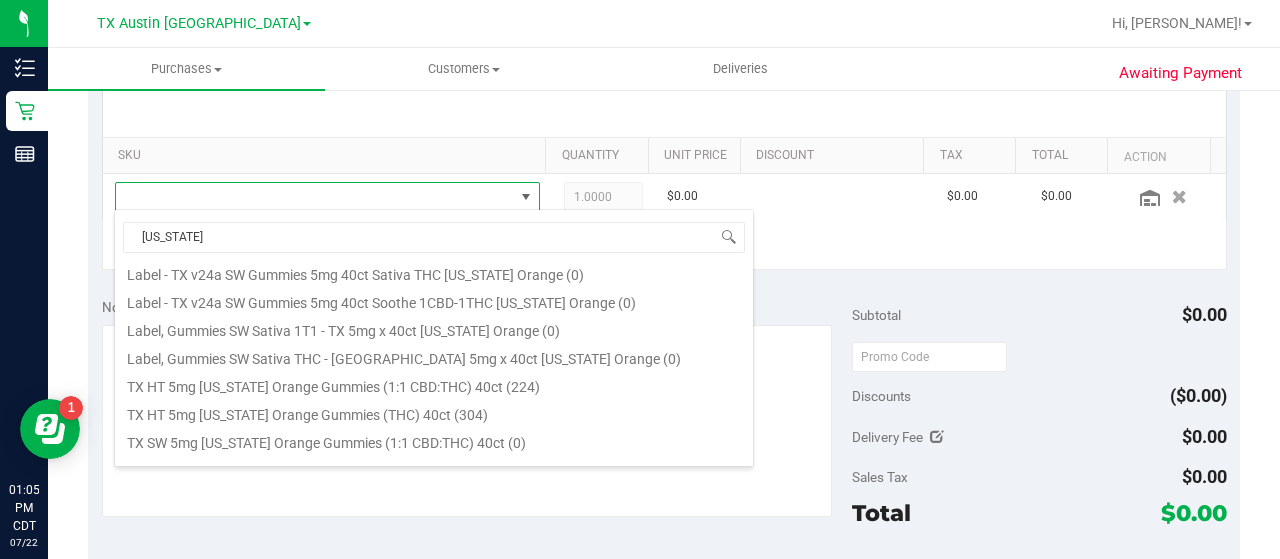 scroll, scrollTop: 203, scrollLeft: 0, axis: vertical 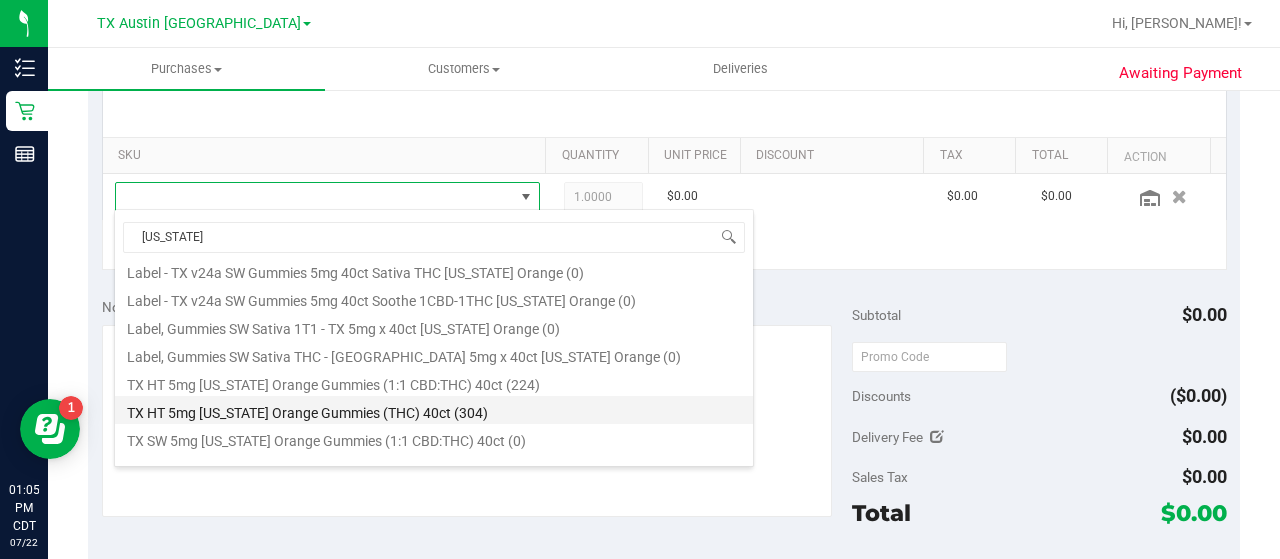click on "TX HT 5mg [US_STATE] Orange Gummies (THC) 40ct (304)" at bounding box center [434, 410] 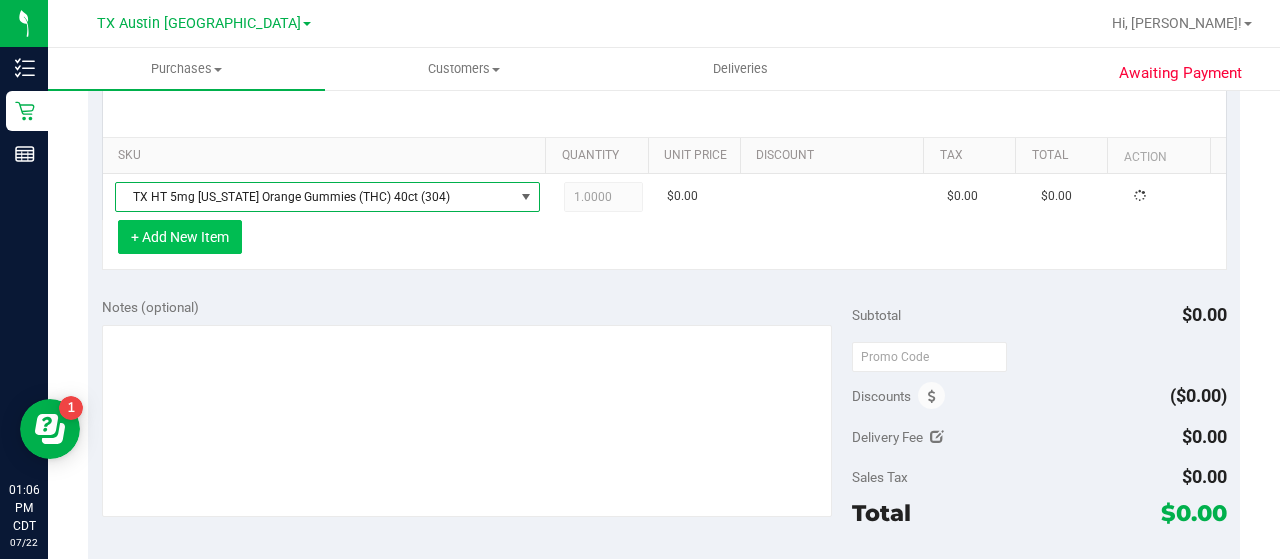 click on "+ Add New Item" at bounding box center (180, 237) 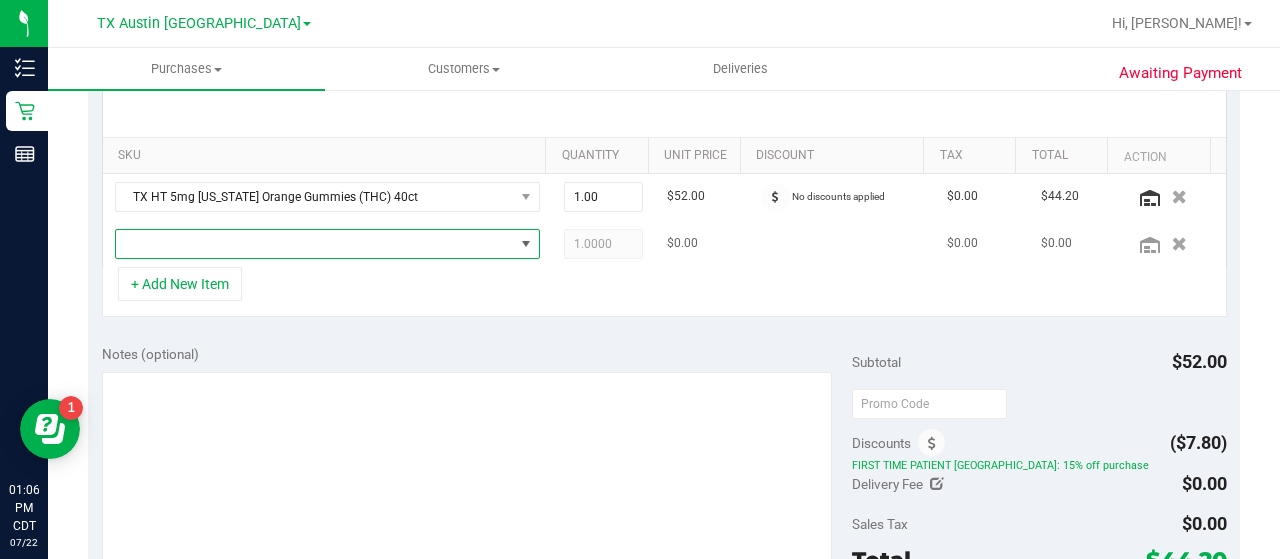 click at bounding box center [315, 244] 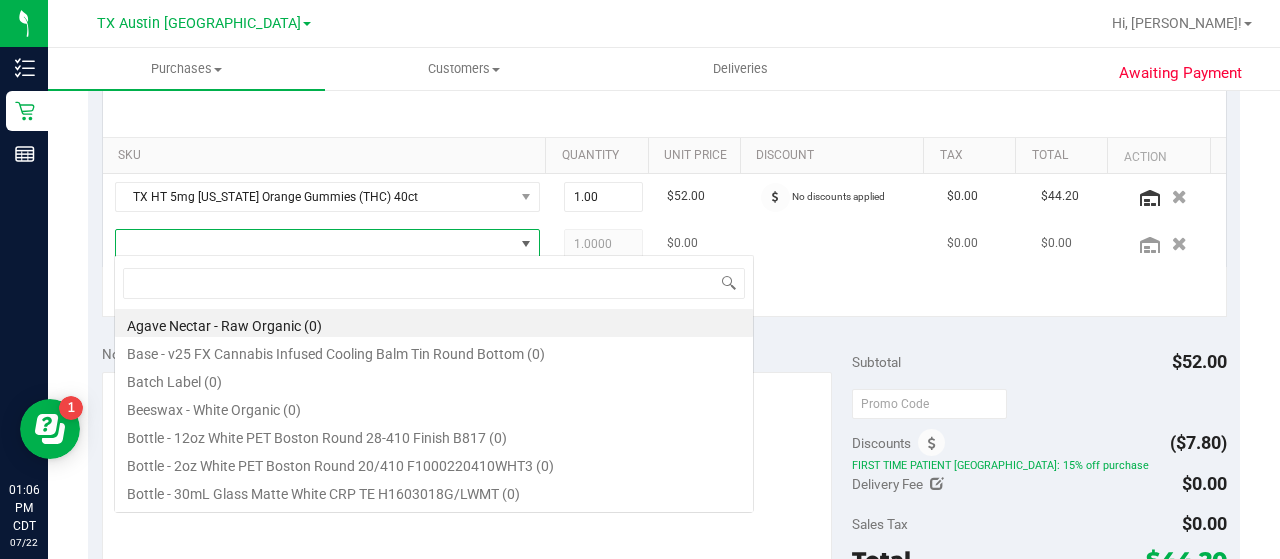 scroll, scrollTop: 99970, scrollLeft: 99586, axis: both 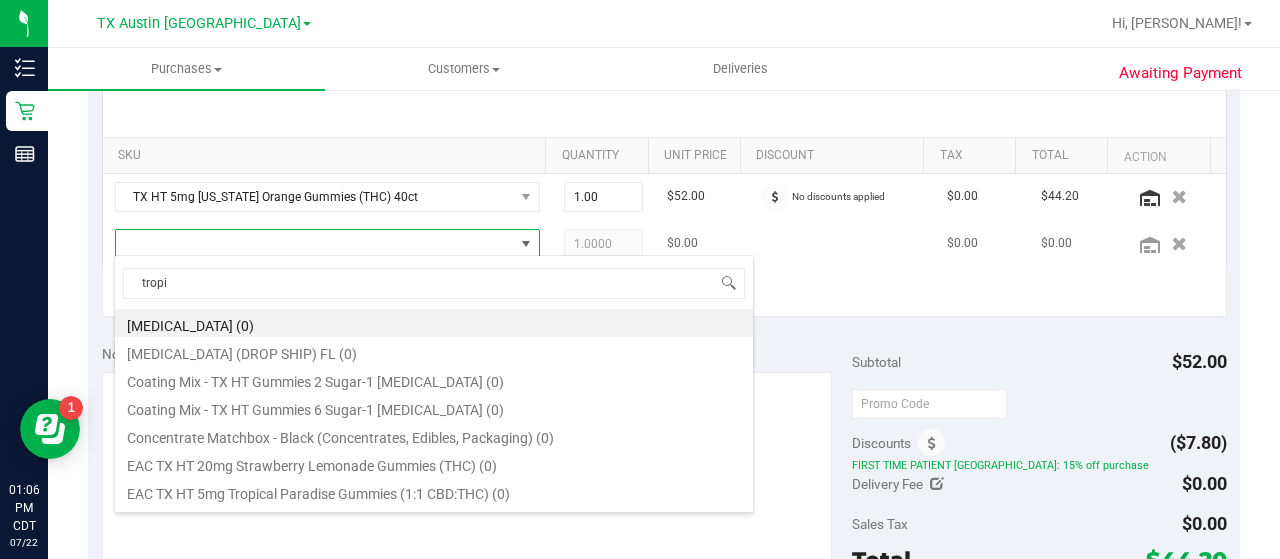 type on "tropic" 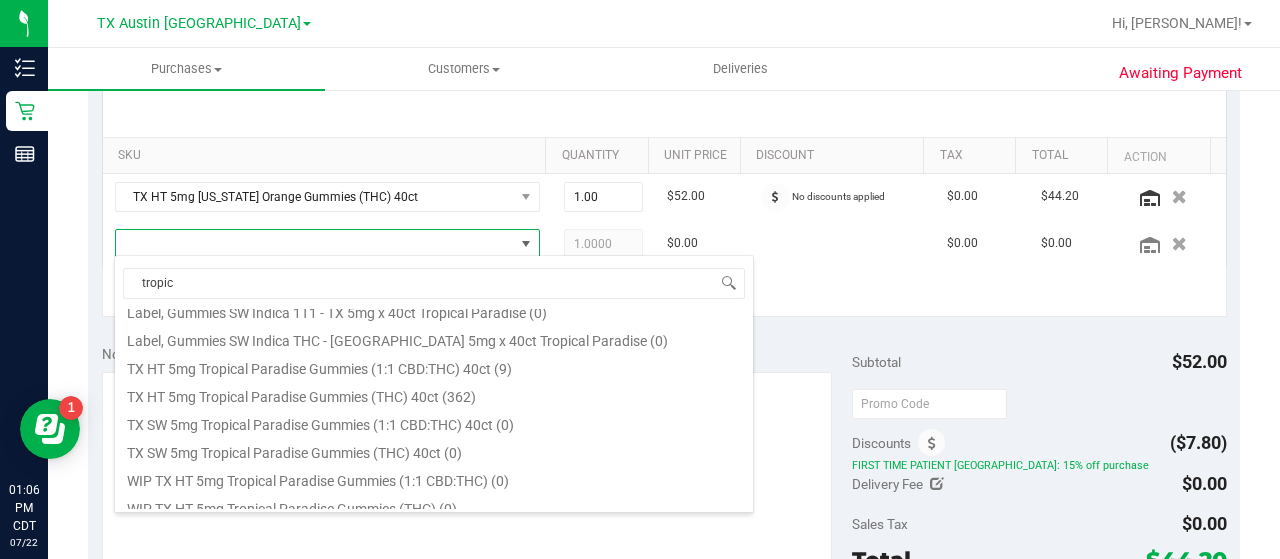 scroll, scrollTop: 294, scrollLeft: 0, axis: vertical 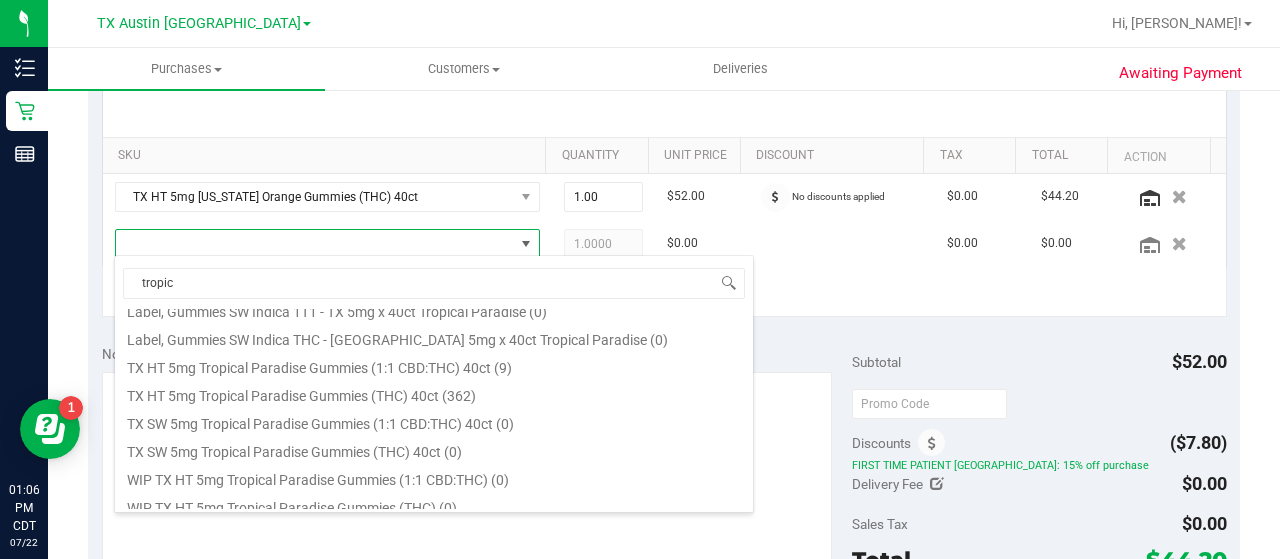 click on "TX HT 5mg Tropical Paradise Gummies (THC) 40ct (362)" at bounding box center [434, 393] 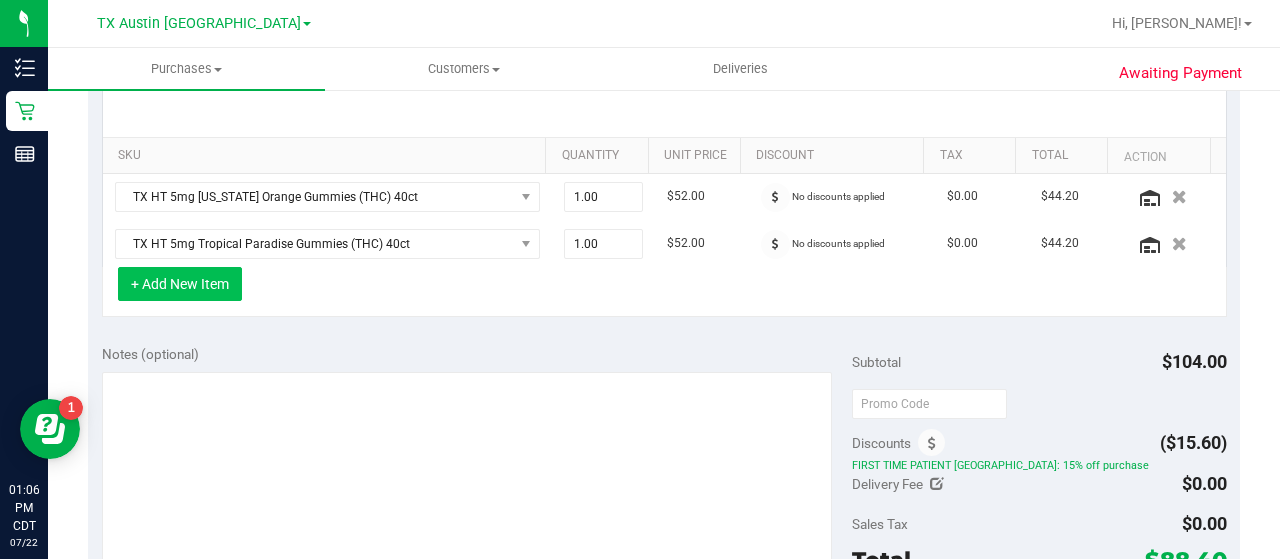 click on "+ Add New Item" at bounding box center [180, 284] 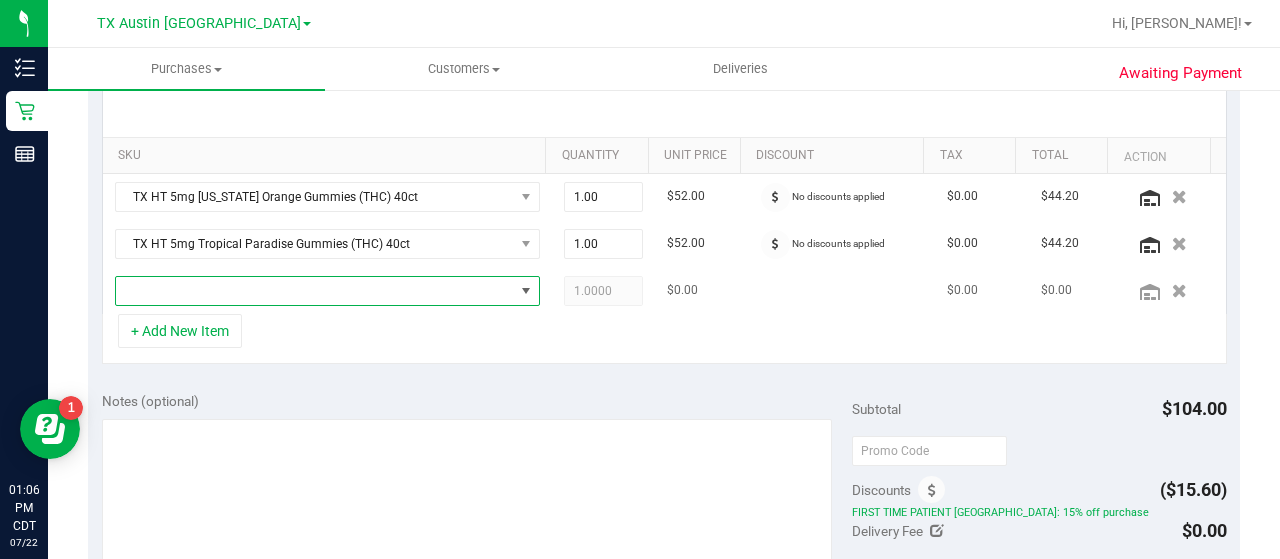 click at bounding box center (315, 291) 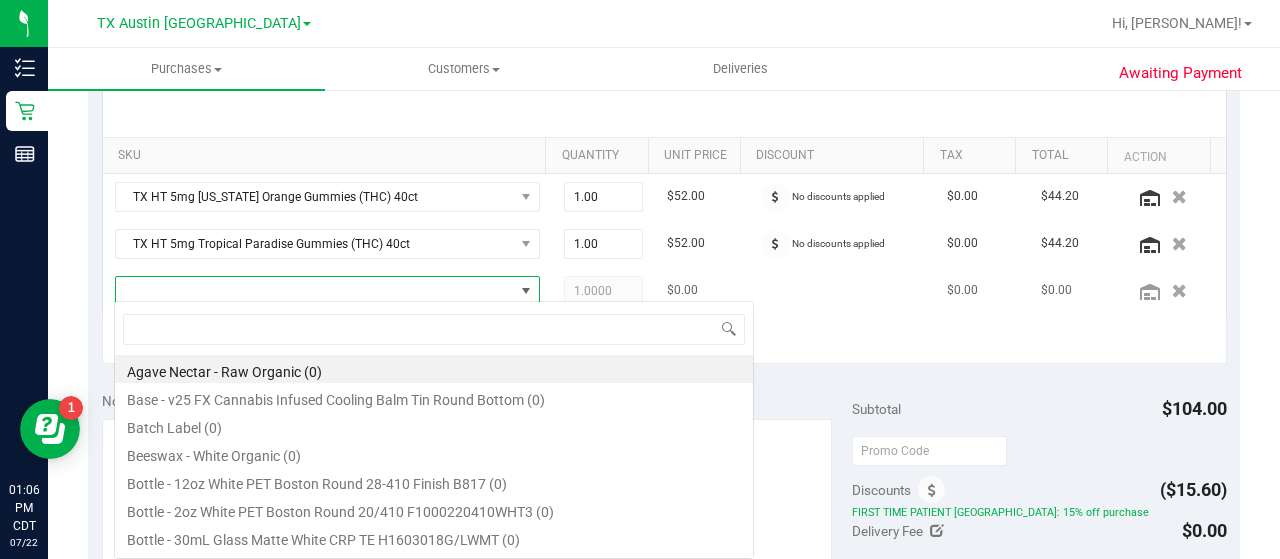 scroll, scrollTop: 99970, scrollLeft: 99586, axis: both 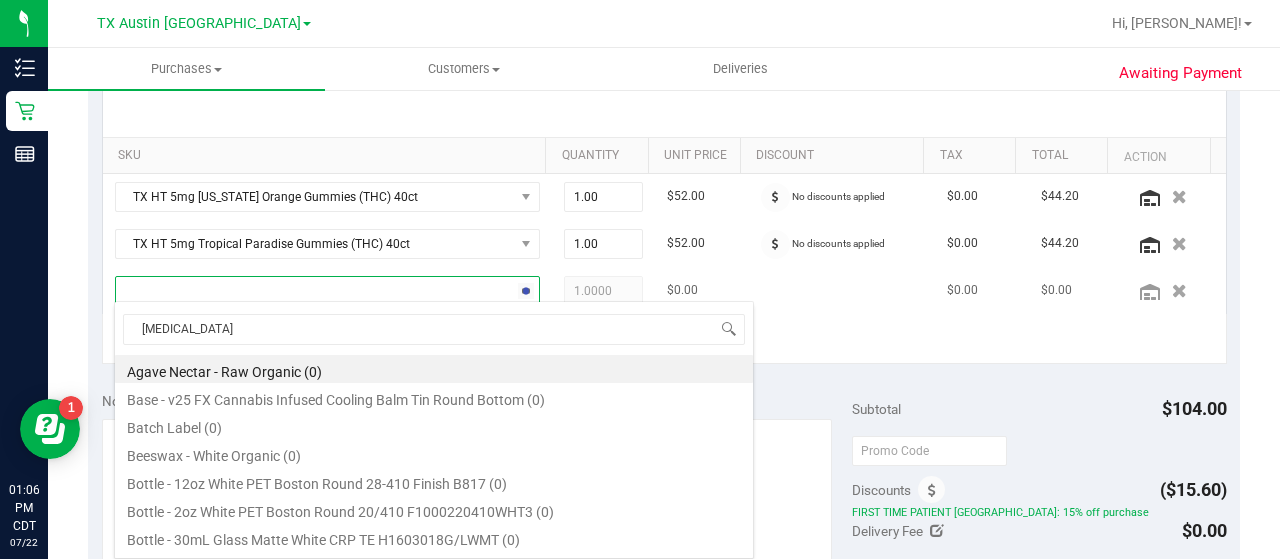 type on "balm" 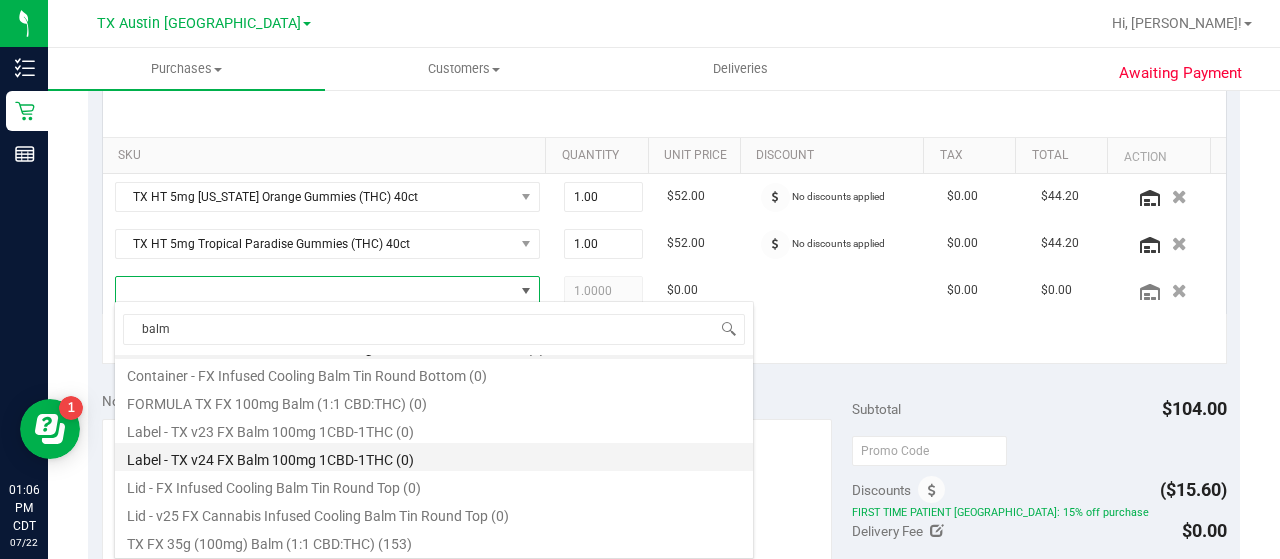 scroll, scrollTop: 23, scrollLeft: 0, axis: vertical 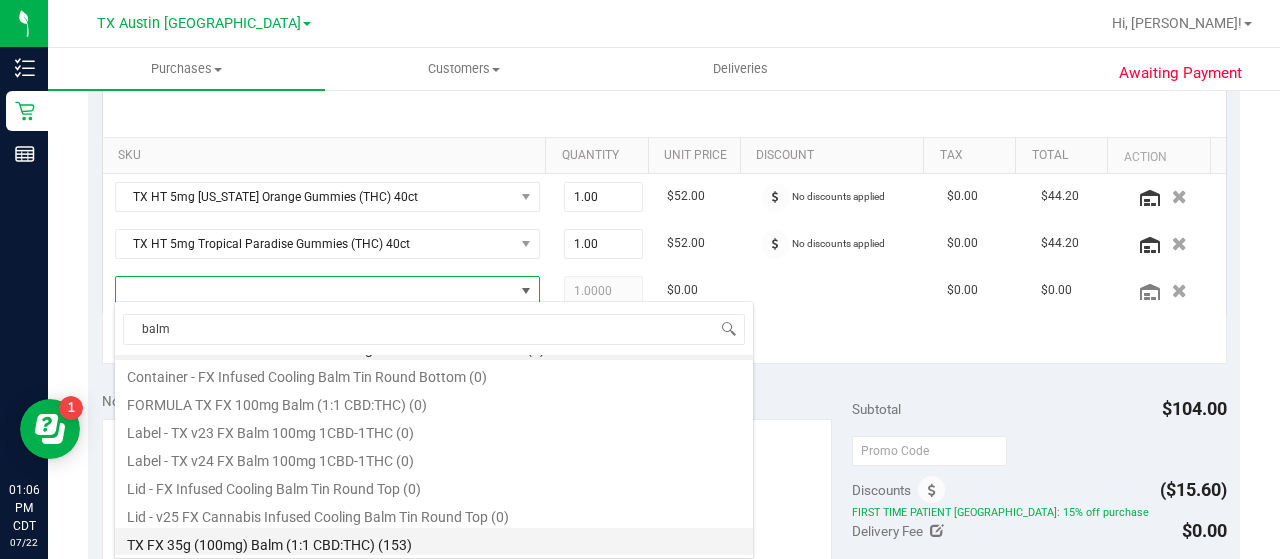 click on "TX FX 35g (100mg) Balm (1:1 CBD:THC) (153)" at bounding box center (434, 542) 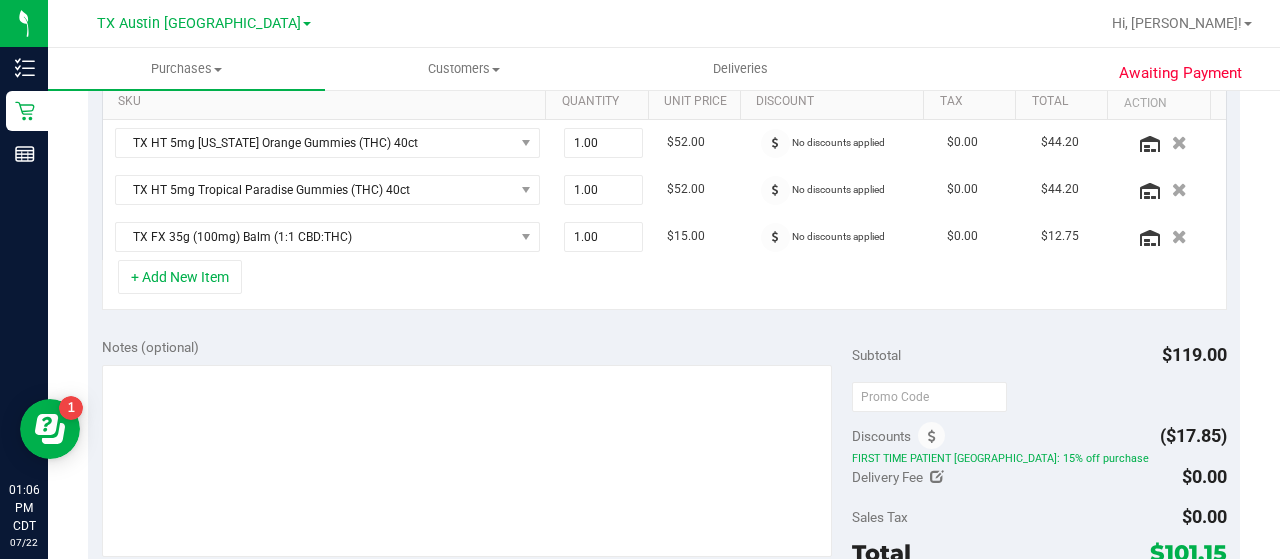 scroll, scrollTop: 514, scrollLeft: 0, axis: vertical 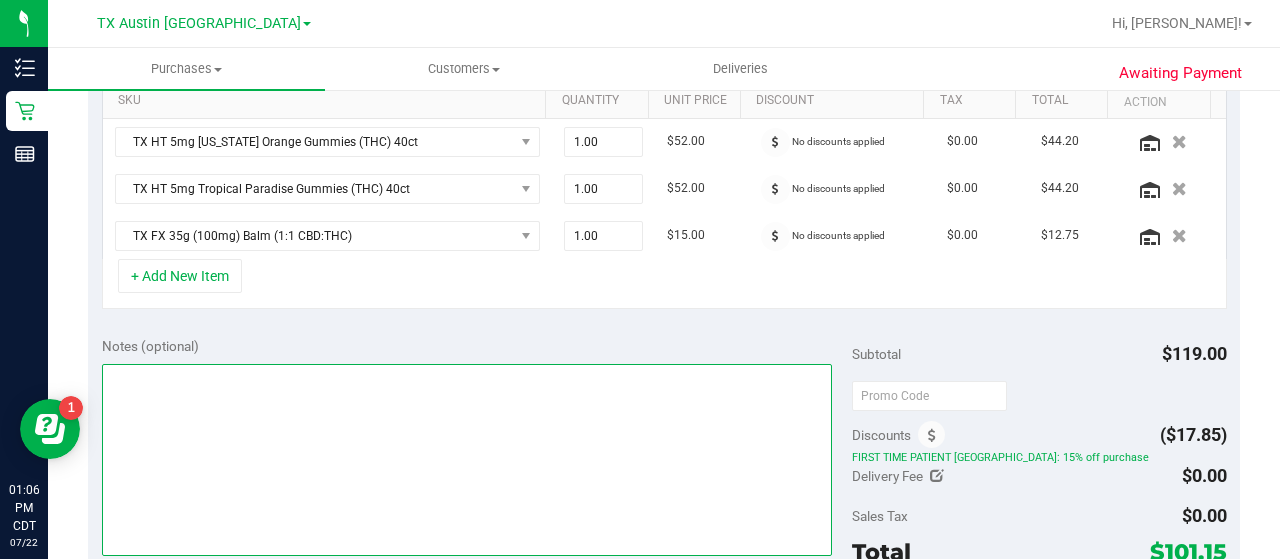 click at bounding box center [467, 460] 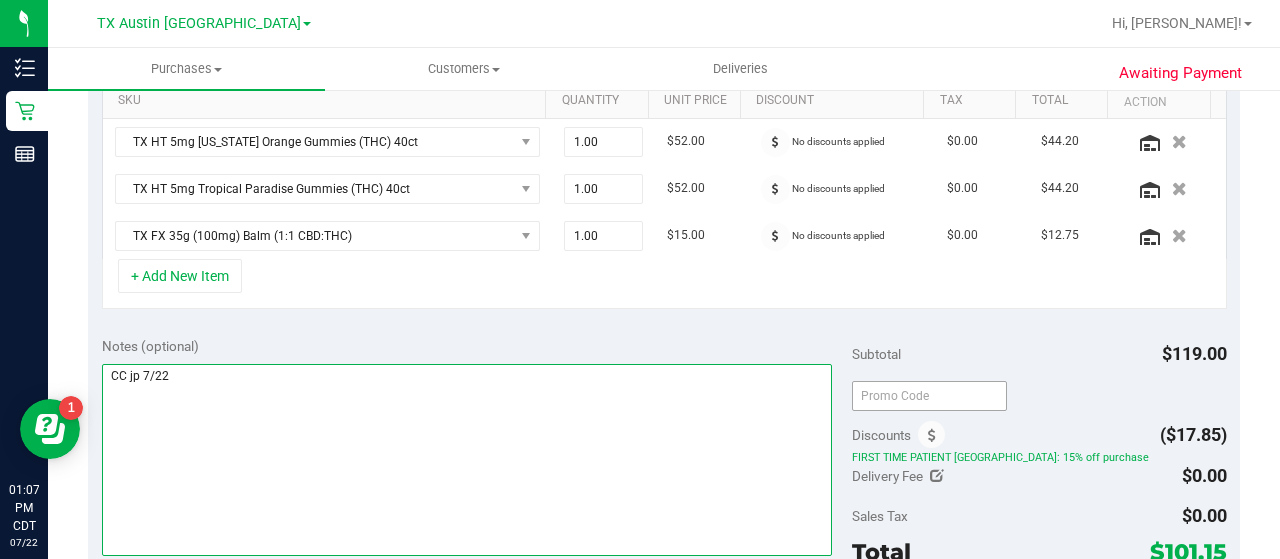 type on "CC jp 7/22" 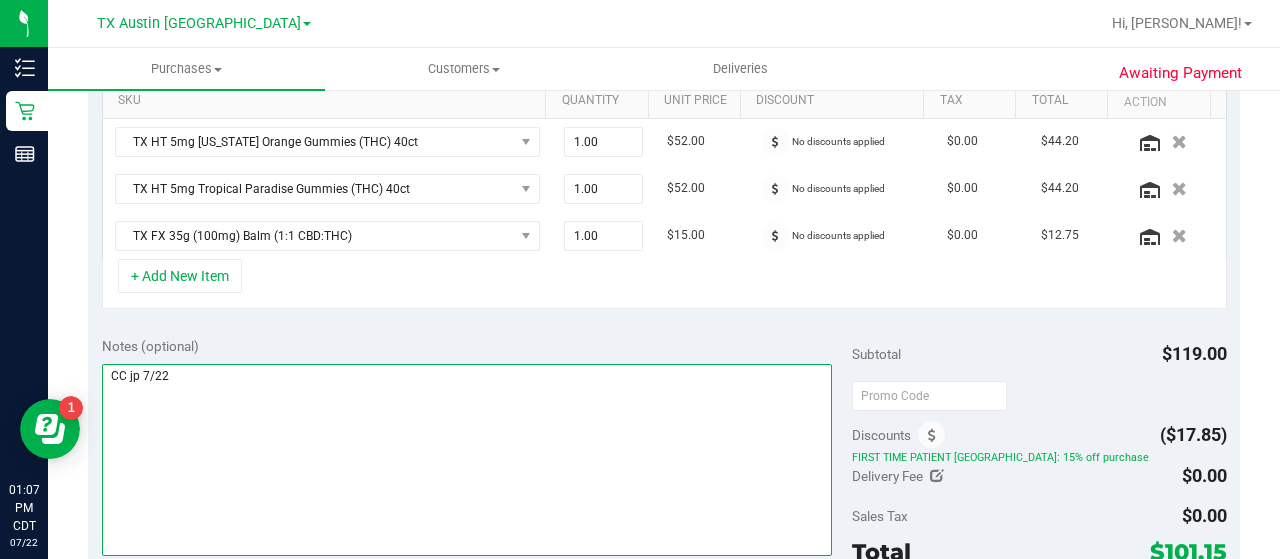 click at bounding box center (467, 460) 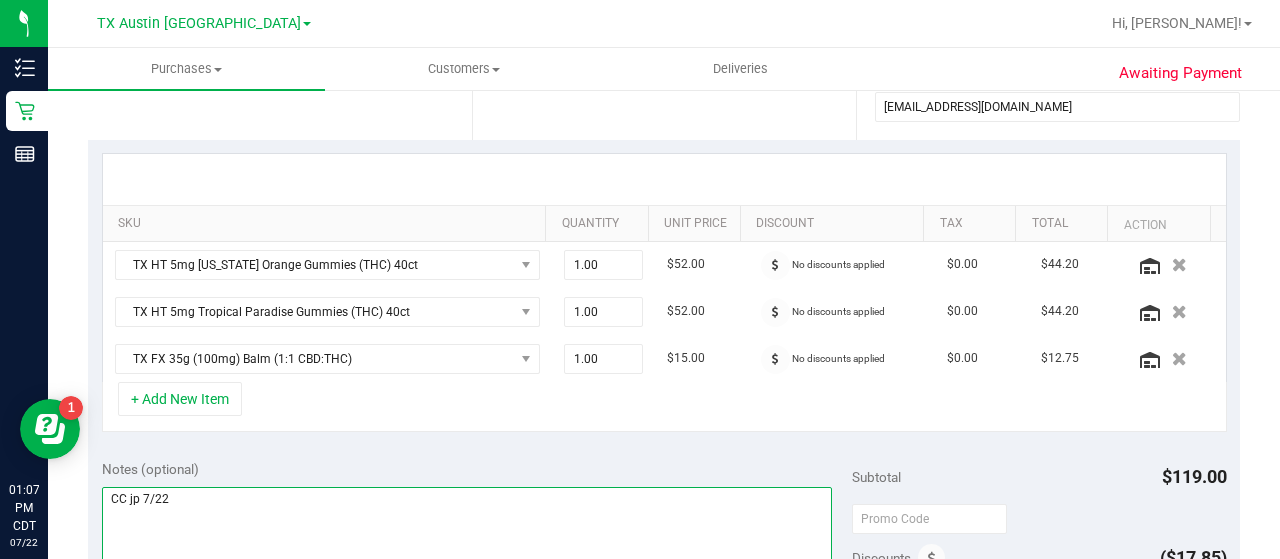 scroll, scrollTop: 390, scrollLeft: 0, axis: vertical 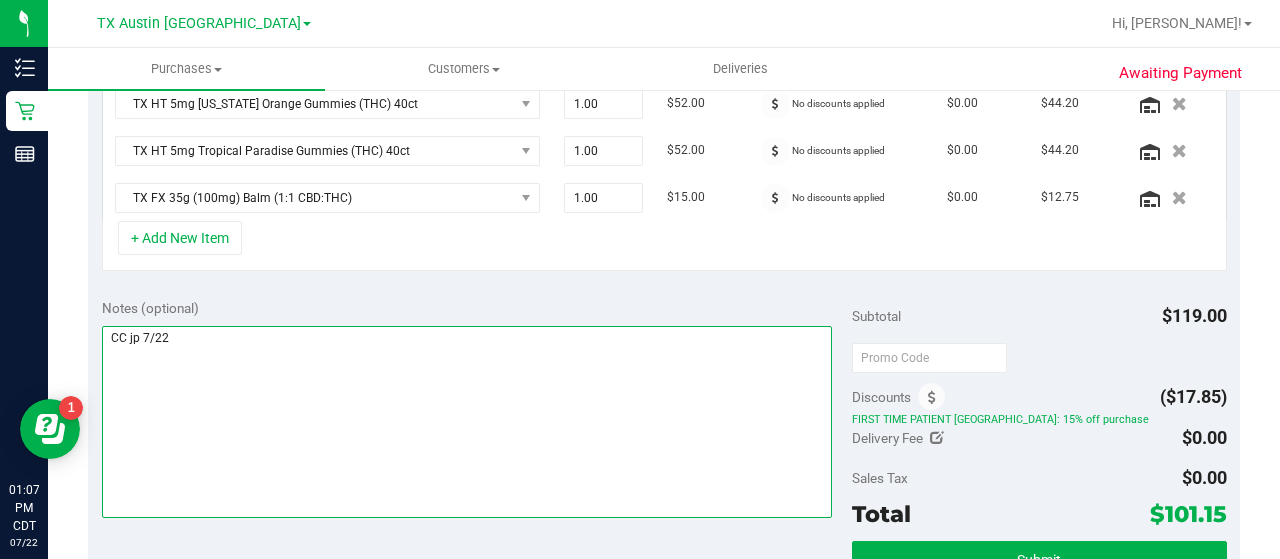 click at bounding box center [467, 422] 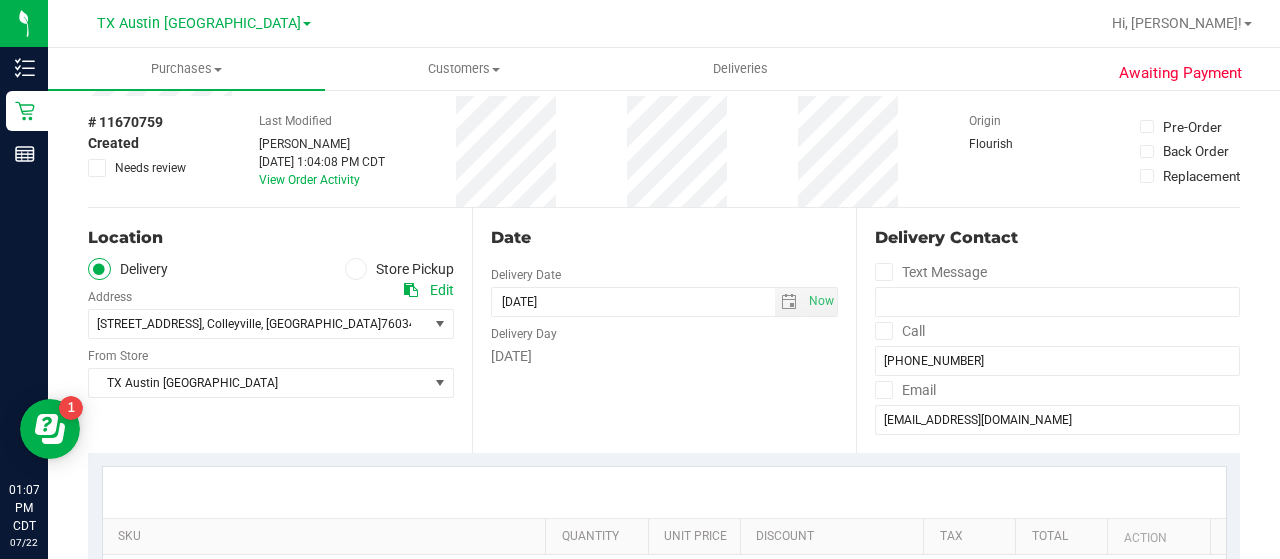 scroll, scrollTop: 77, scrollLeft: 0, axis: vertical 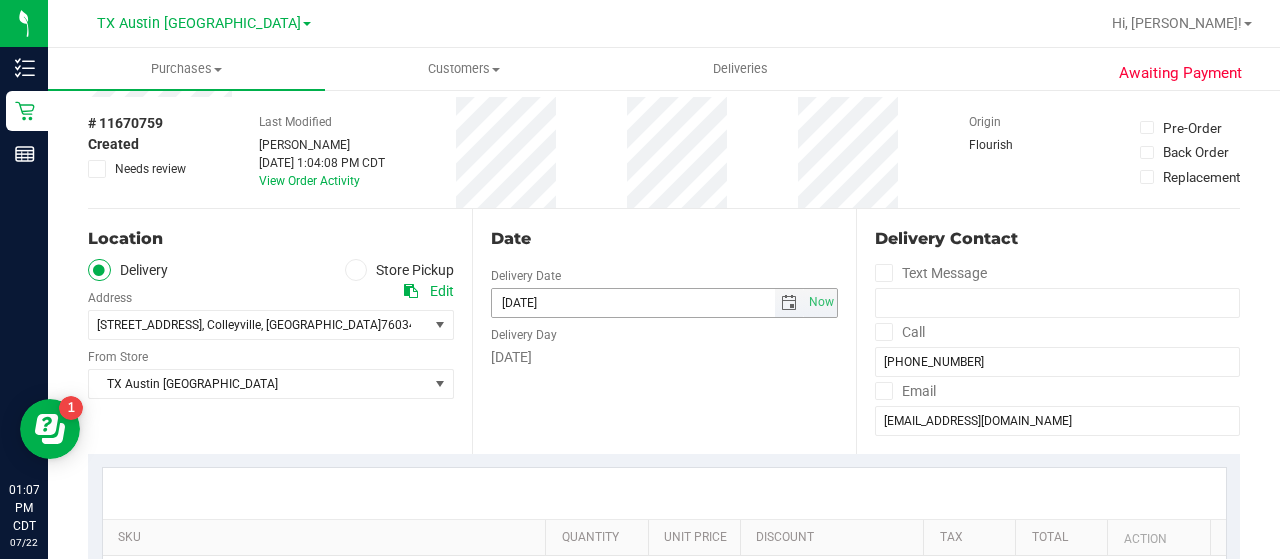click at bounding box center (789, 303) 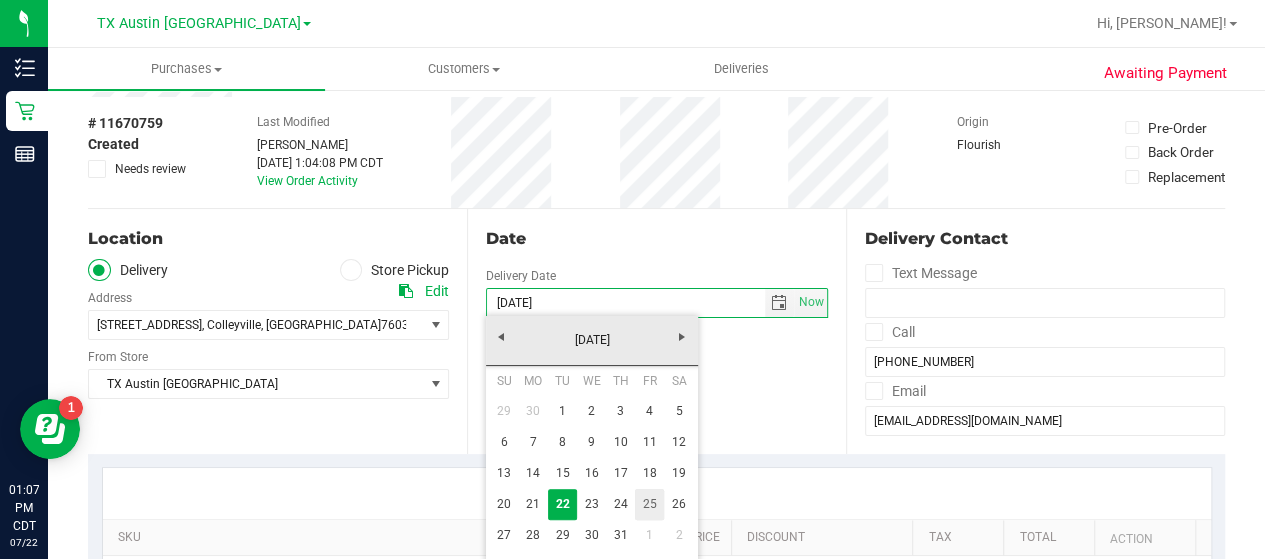 click on "25" at bounding box center [649, 504] 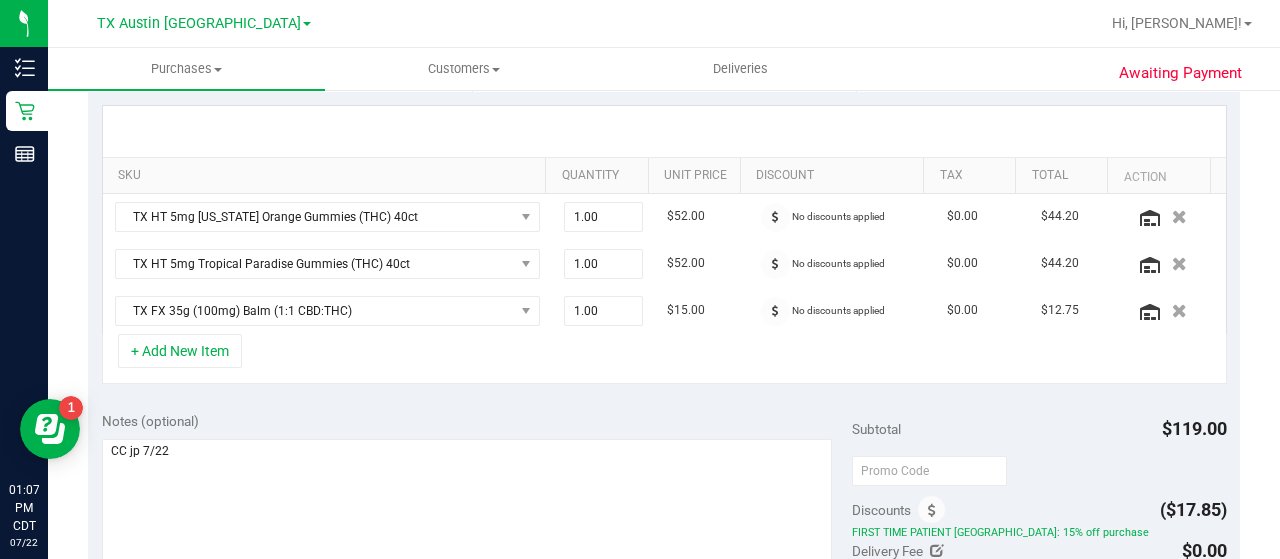 scroll, scrollTop: 505, scrollLeft: 0, axis: vertical 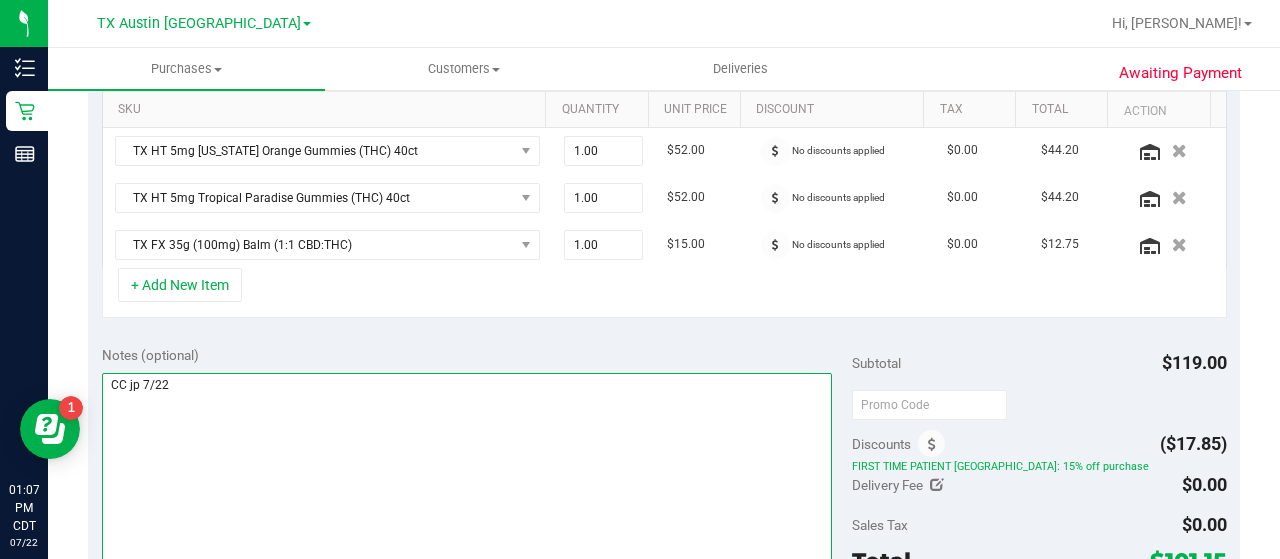 click at bounding box center [467, 469] 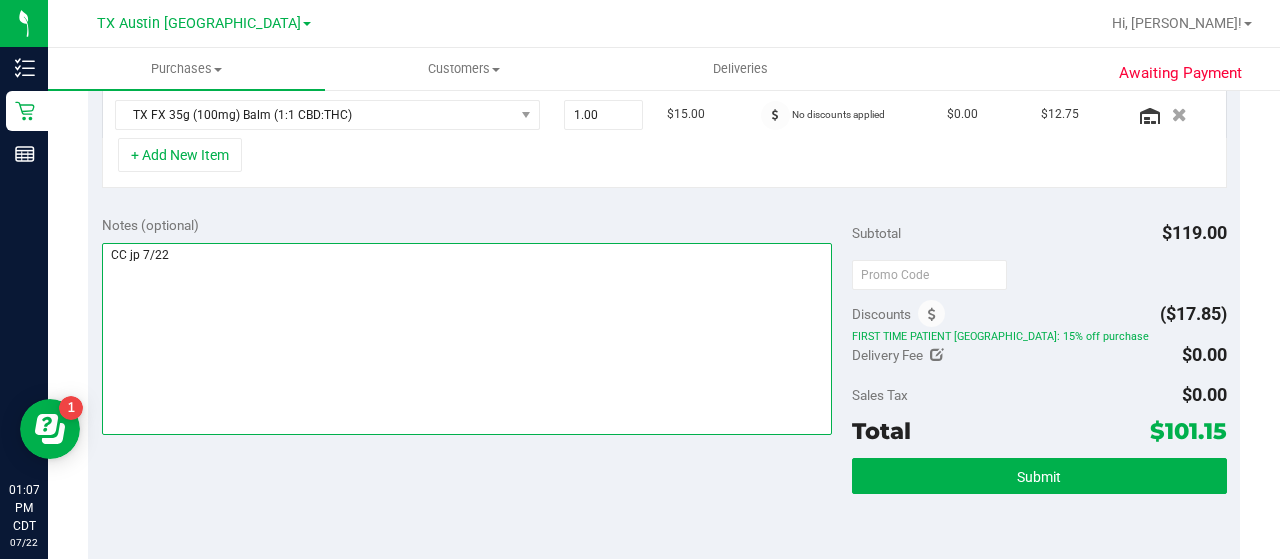 scroll, scrollTop: 636, scrollLeft: 0, axis: vertical 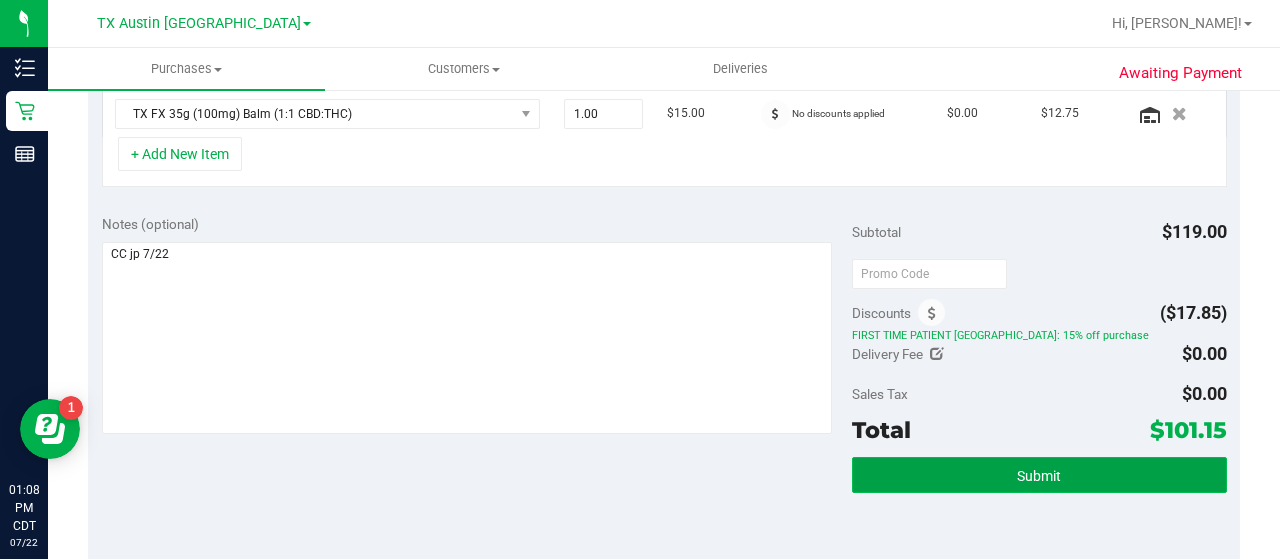 click on "Submit" at bounding box center (1039, 475) 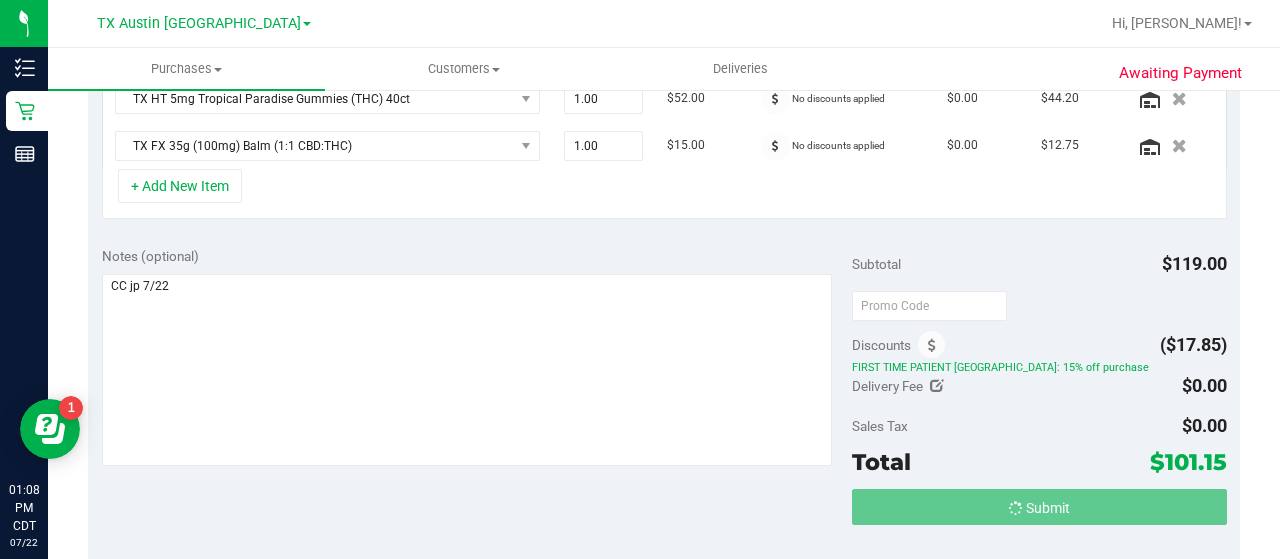 scroll, scrollTop: 573, scrollLeft: 0, axis: vertical 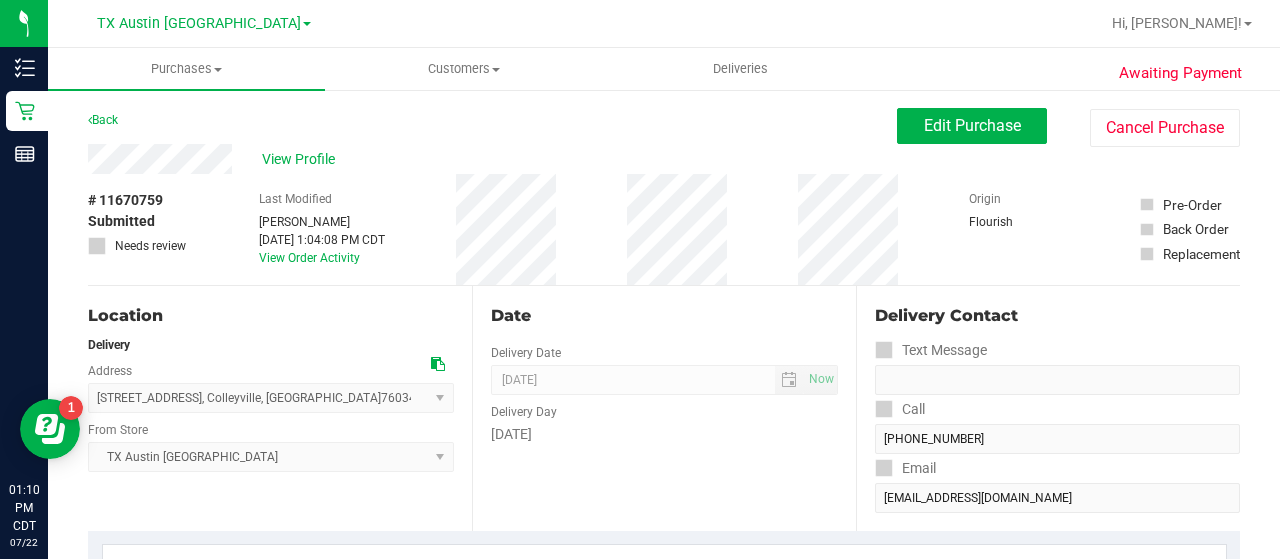 click on "Awaiting Payment
Back
Edit Purchase
Cancel Purchase
View Profile
# 11670759
Submitted
Needs review
Last Modified
[PERSON_NAME]
[DATE] 1:04:08 PM CDT
View Order Activity
Origin" at bounding box center (664, 888) 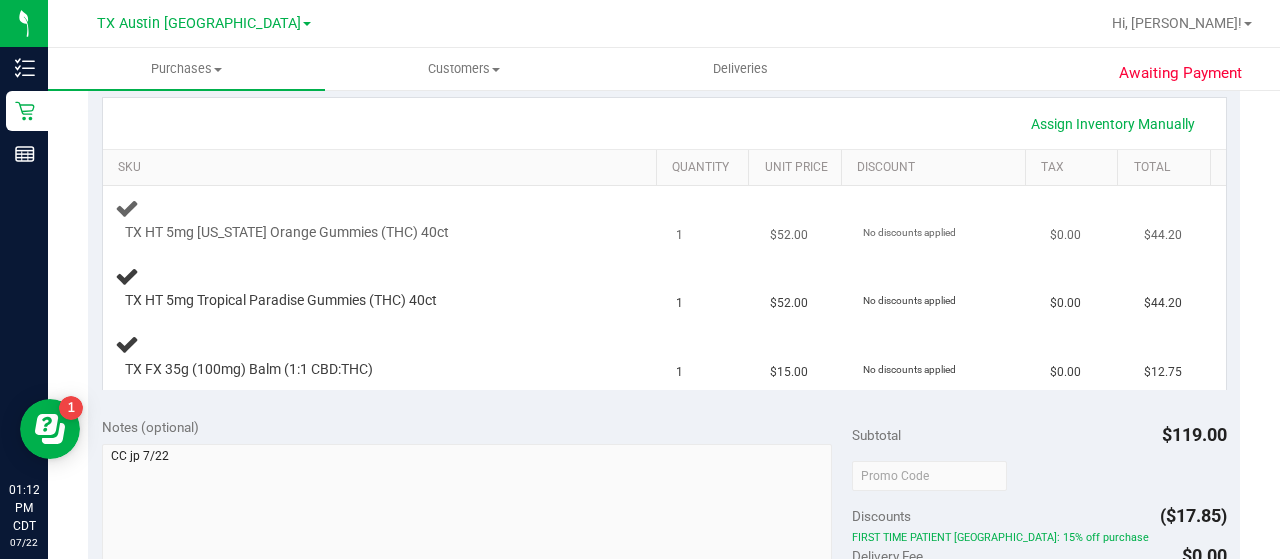 scroll, scrollTop: 183, scrollLeft: 0, axis: vertical 